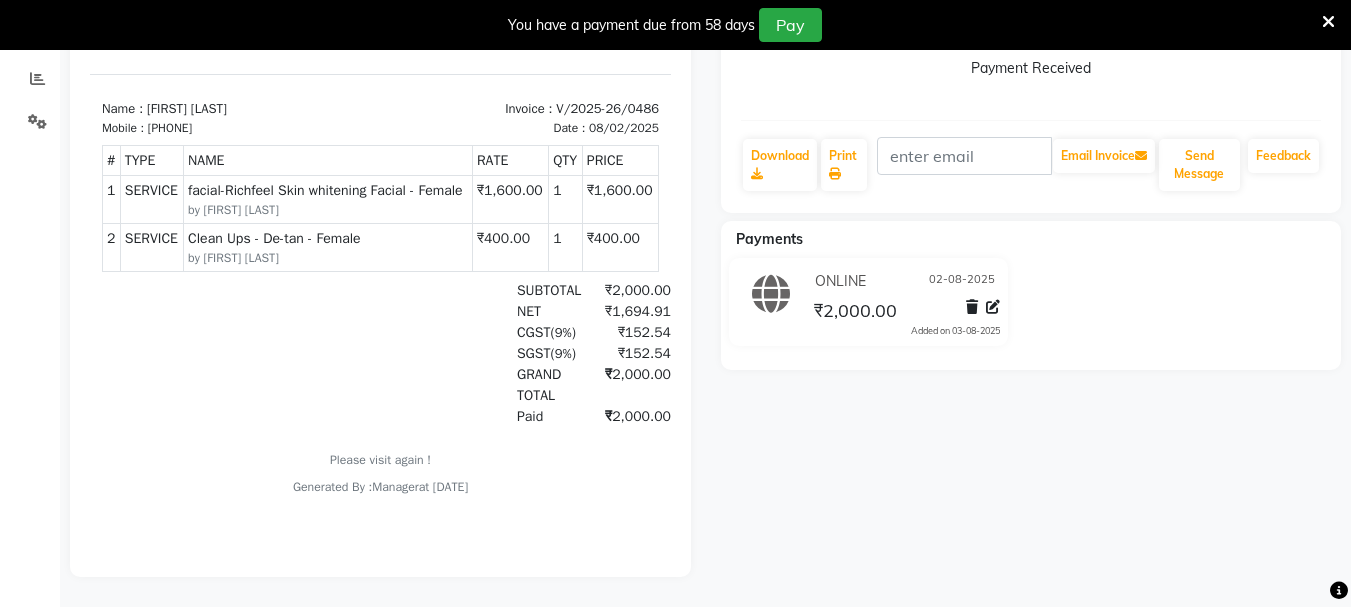 scroll, scrollTop: 0, scrollLeft: 0, axis: both 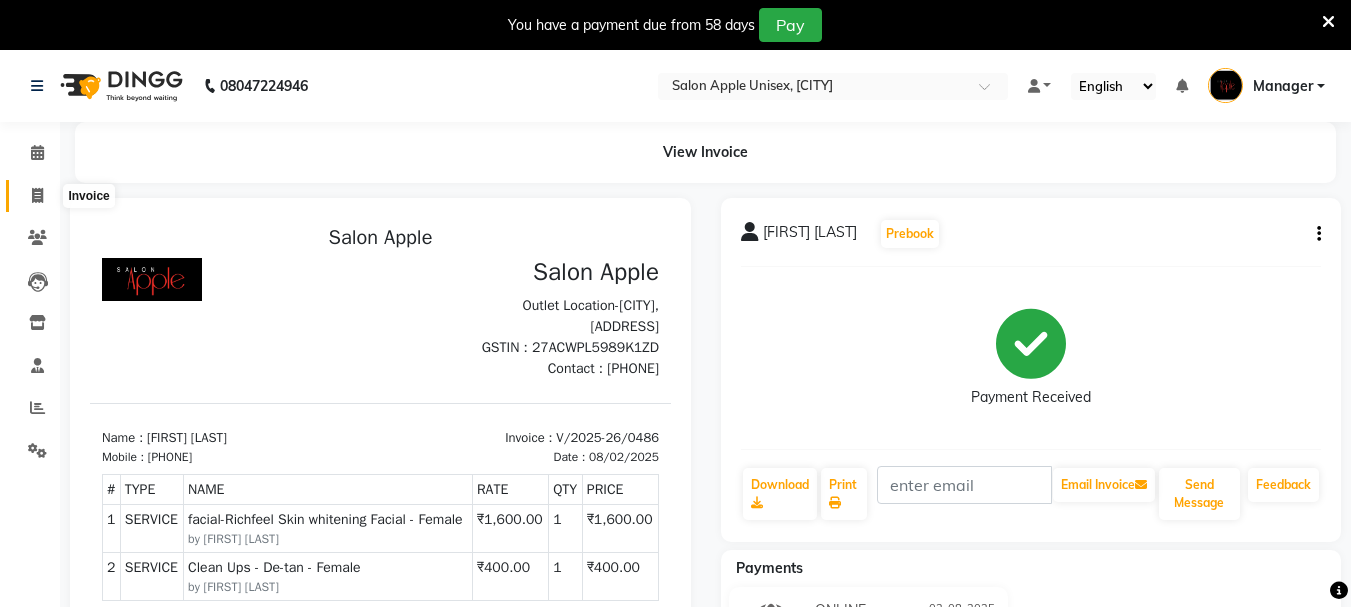 click 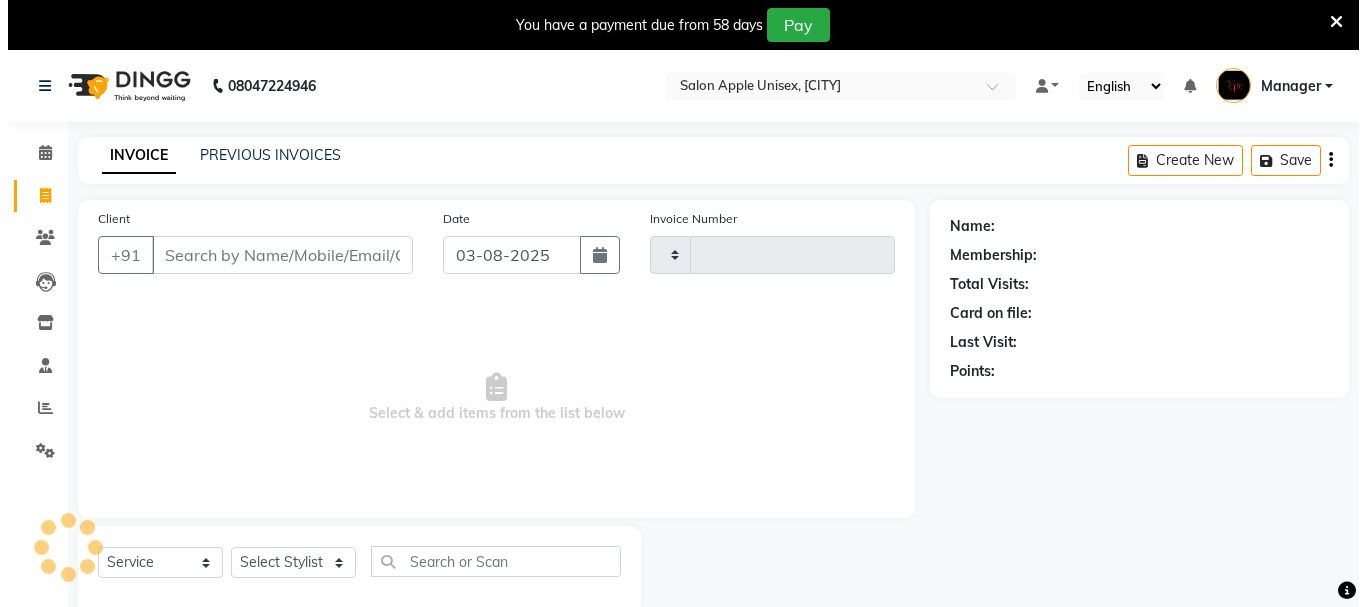 scroll, scrollTop: 50, scrollLeft: 0, axis: vertical 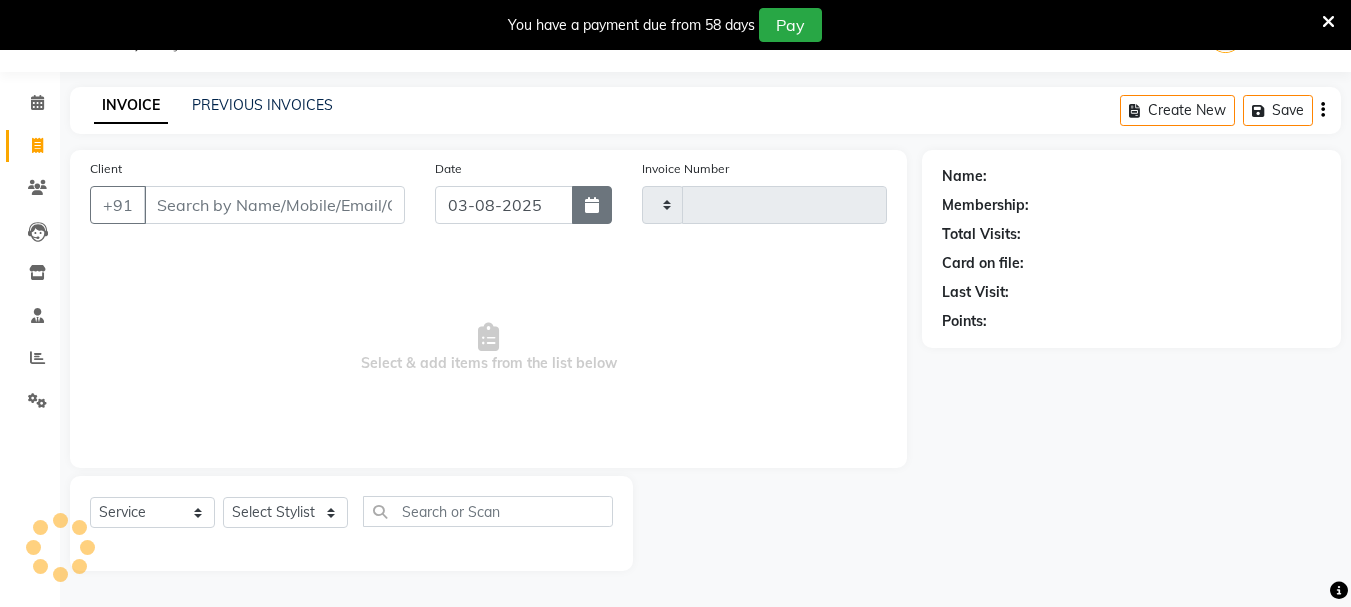 type on "0487" 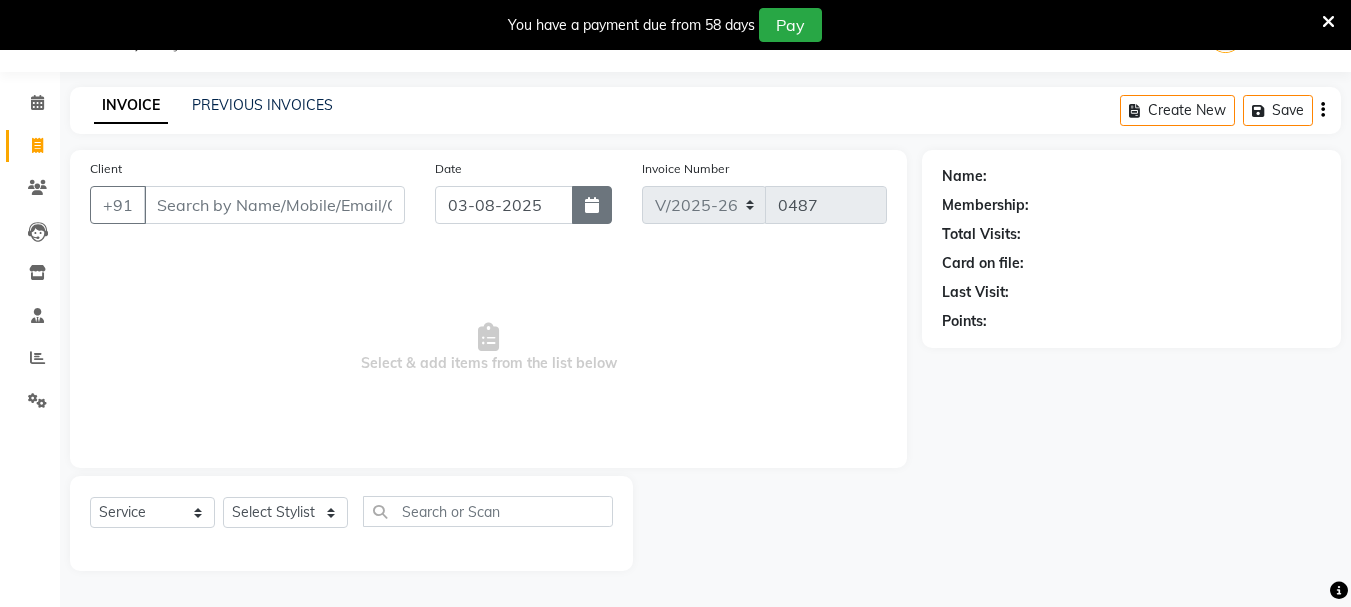 click 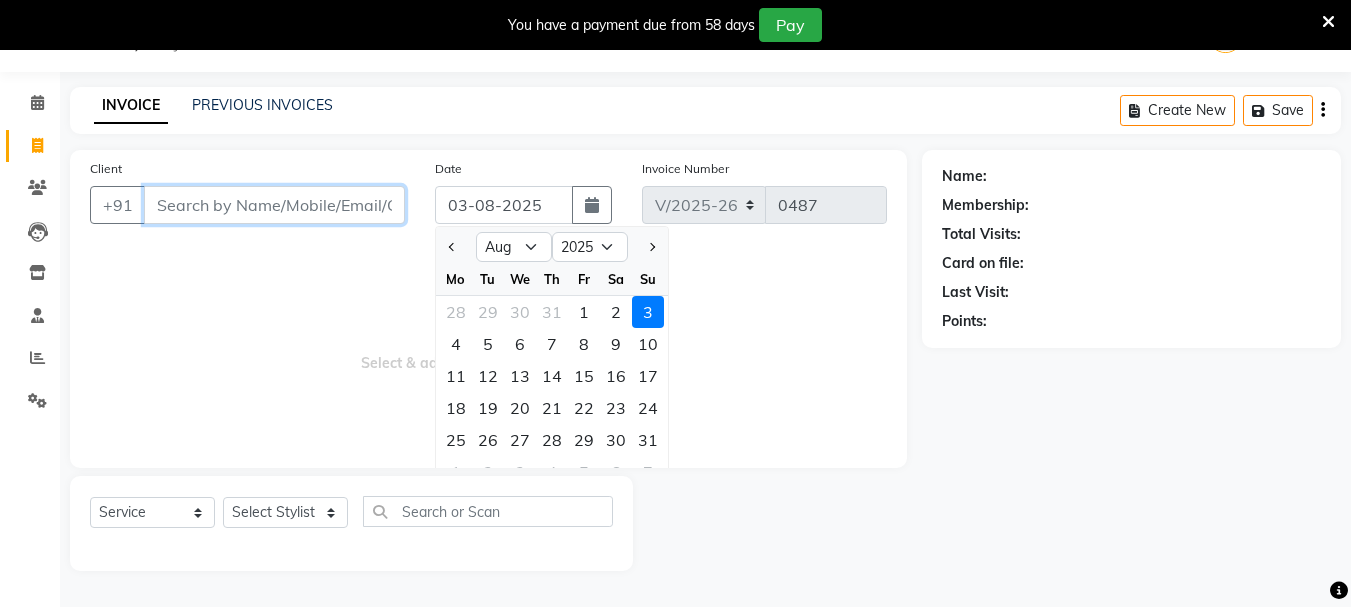 click on "Client" at bounding box center (274, 205) 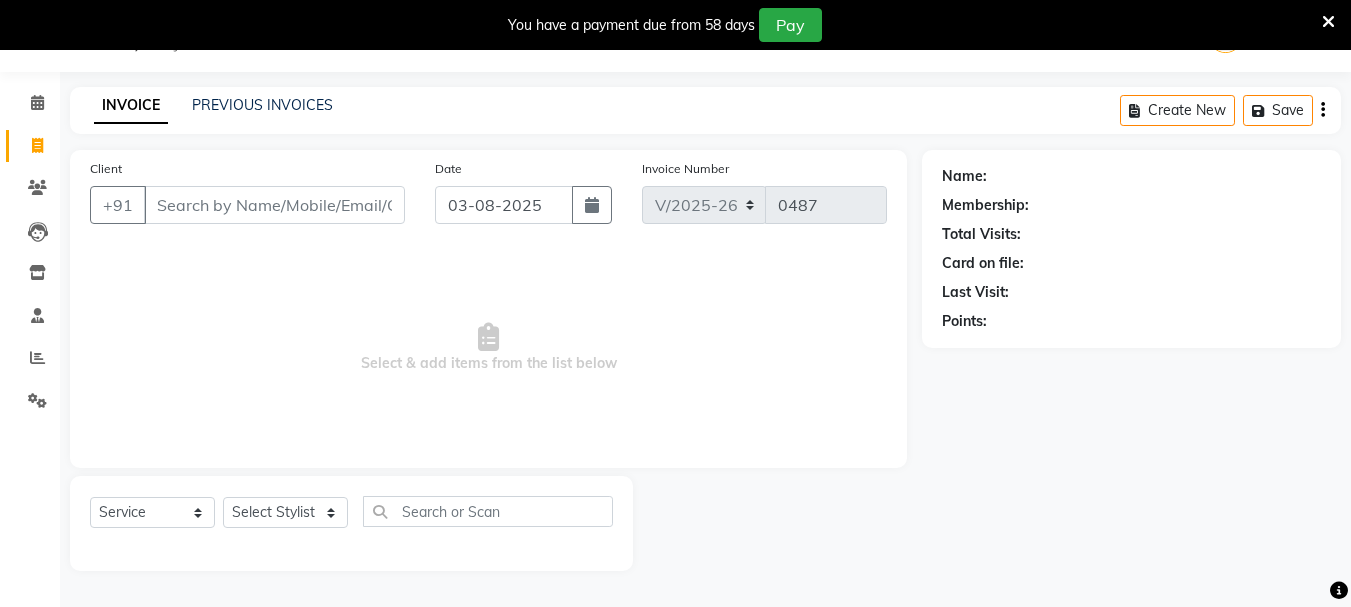 type 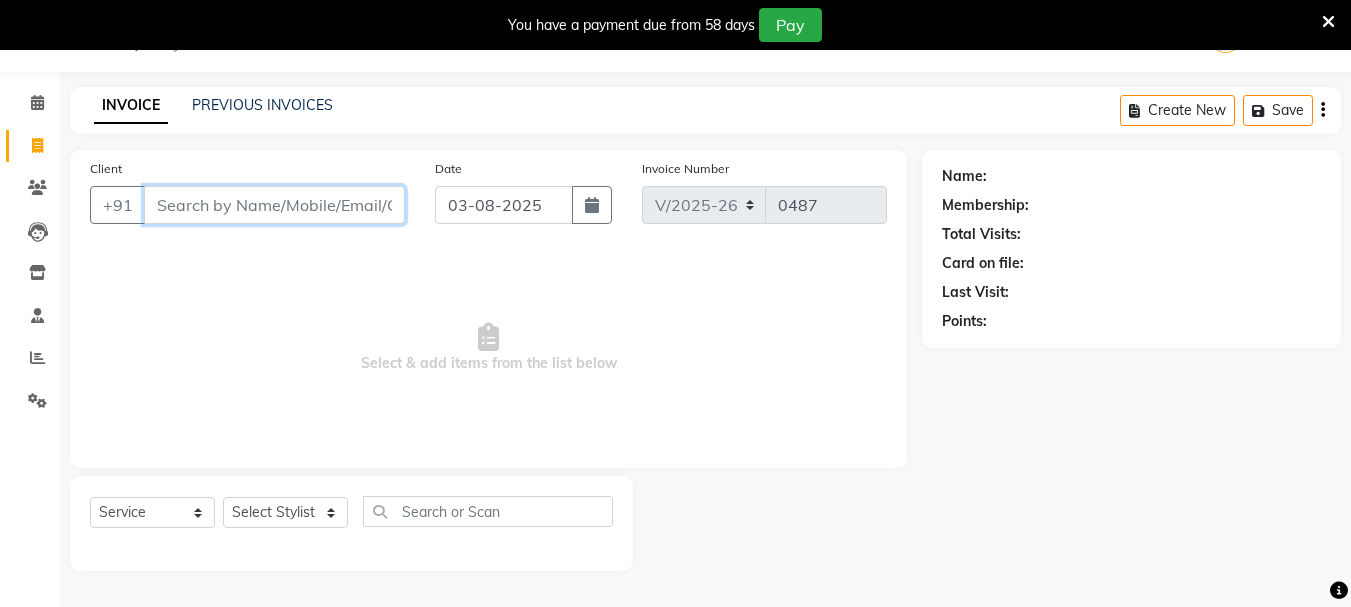 click on "Client" at bounding box center (274, 205) 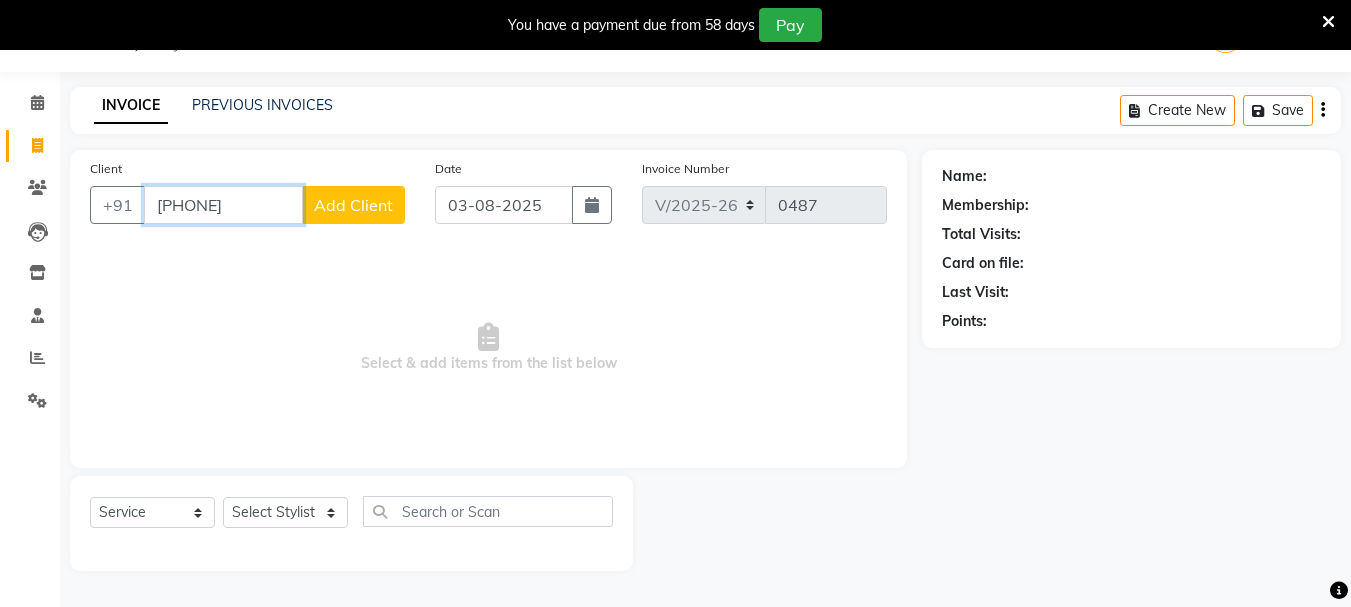 type on "[PHONE]" 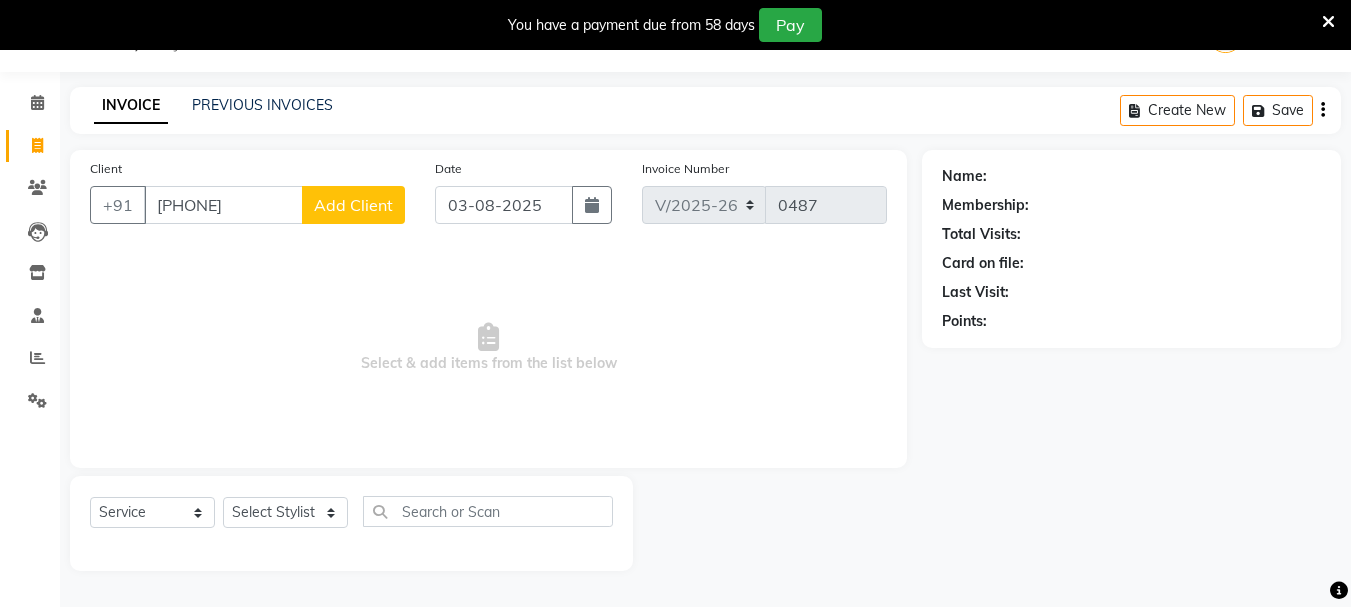 click on "Add Client" 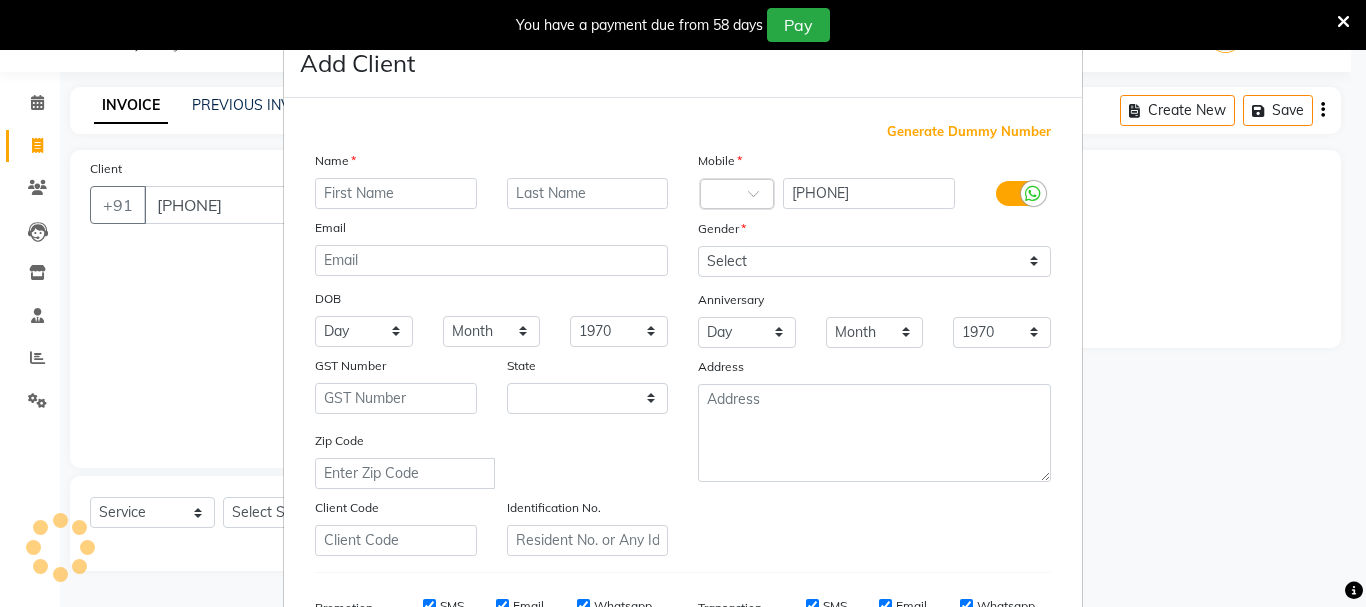 select on "22" 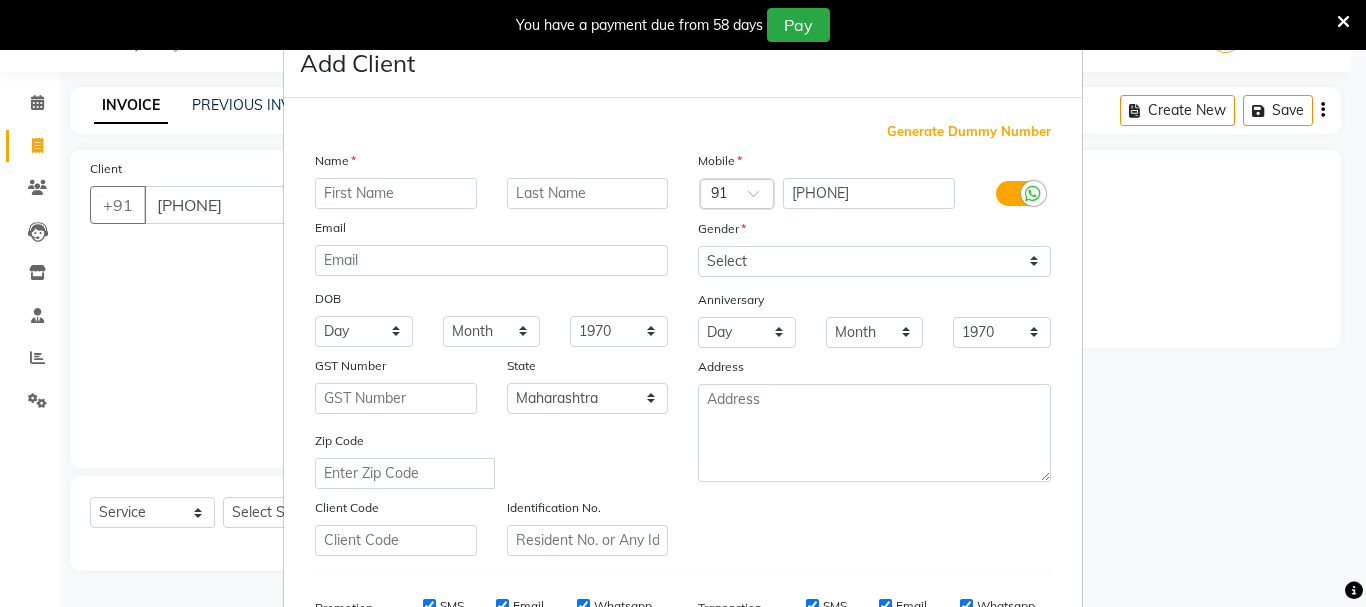 type on "p" 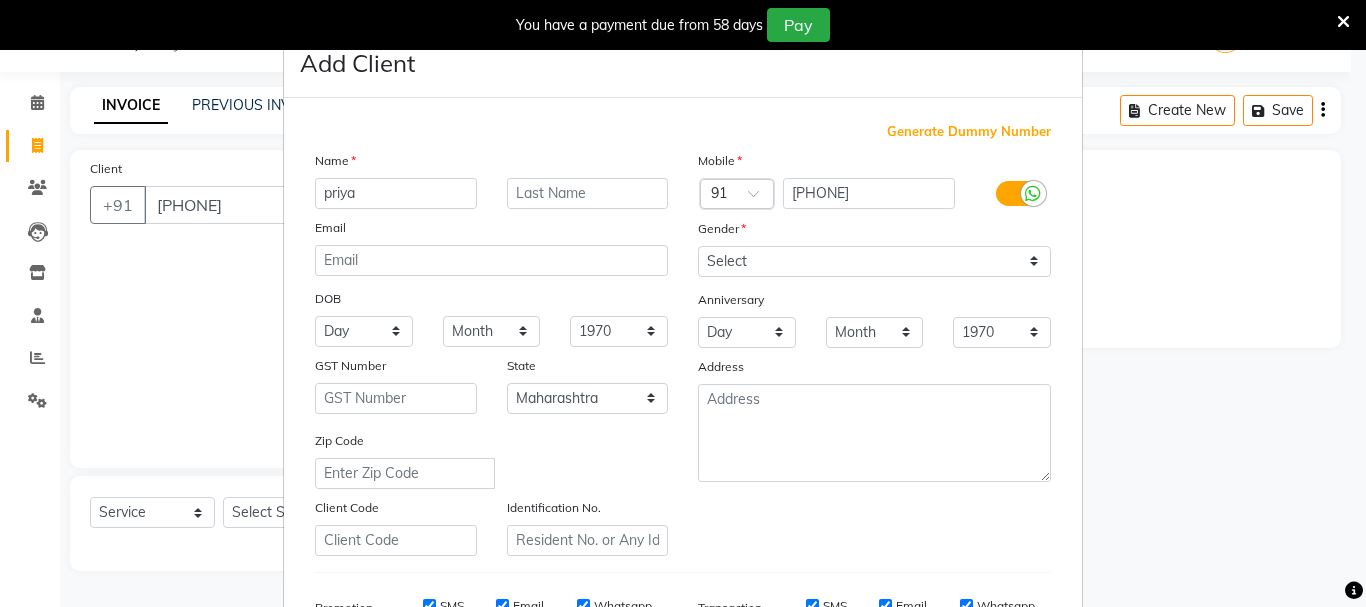 type on "priya" 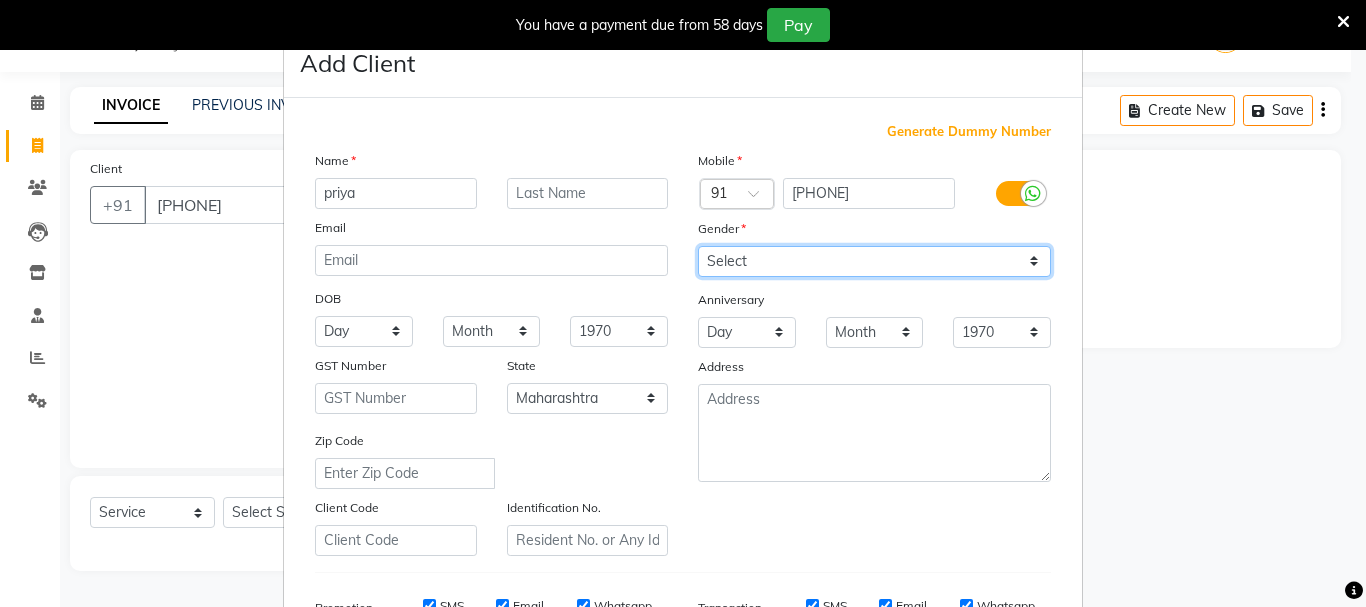 click on "Select Male Female Other Prefer Not To Say" at bounding box center [874, 261] 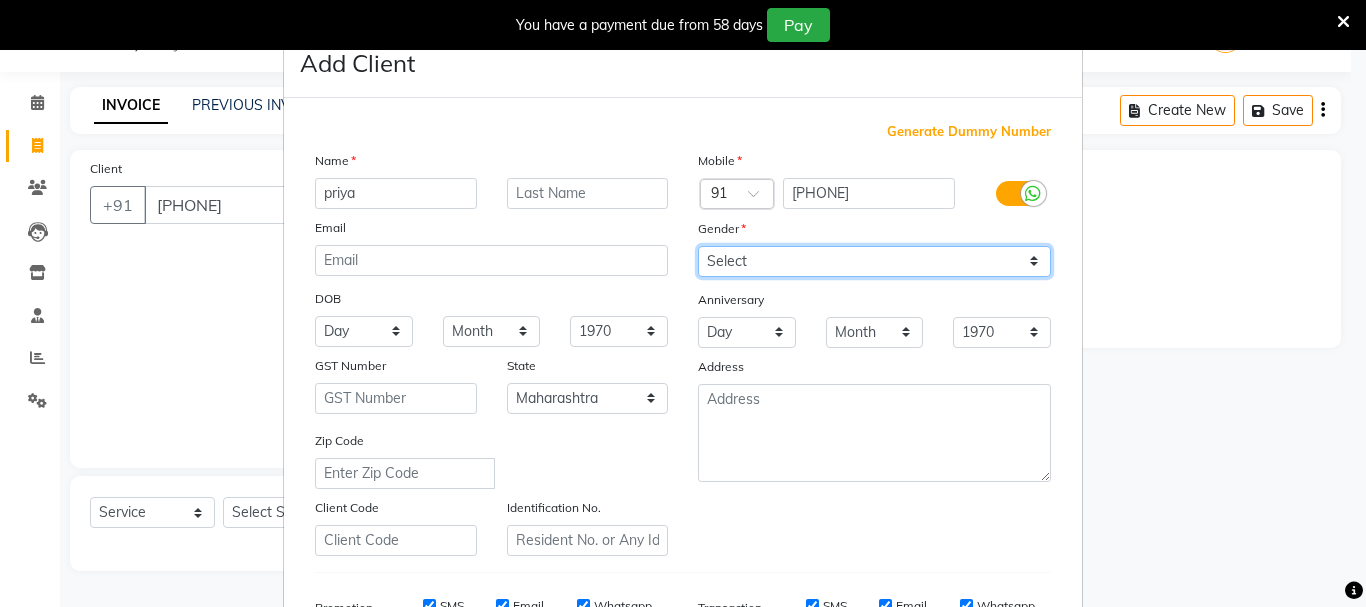 select on "female" 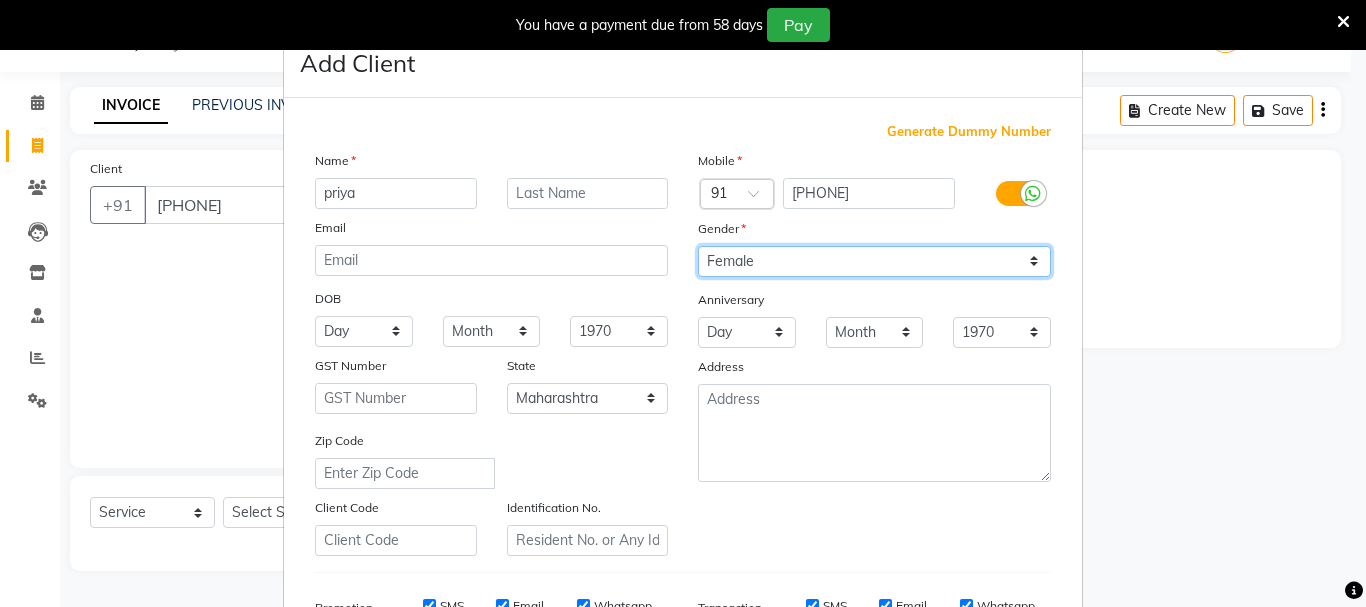 click on "Select Male Female Other Prefer Not To Say" at bounding box center [874, 261] 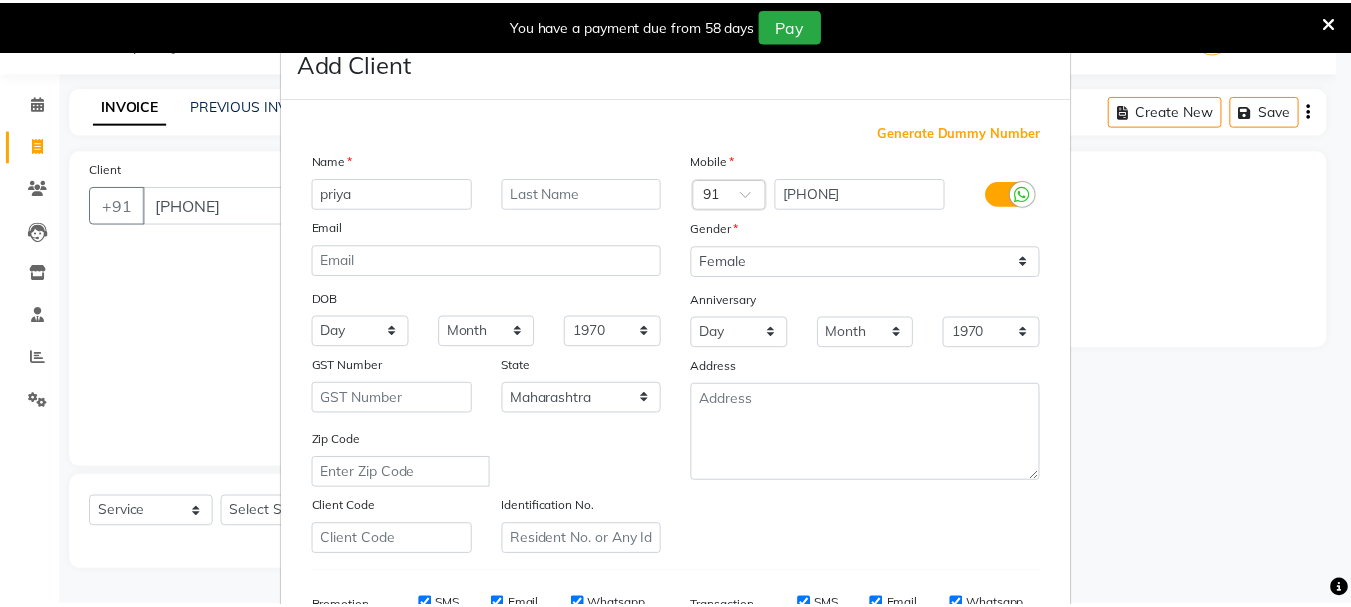 scroll, scrollTop: 316, scrollLeft: 0, axis: vertical 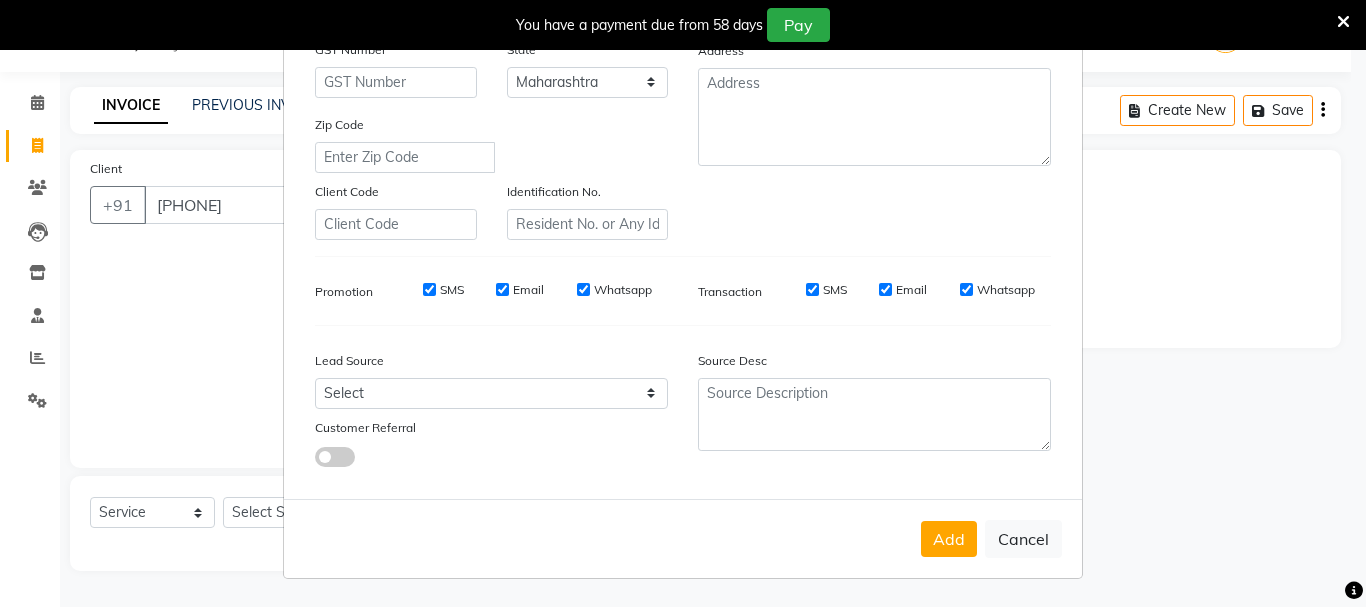 click on "SMS" at bounding box center (429, 289) 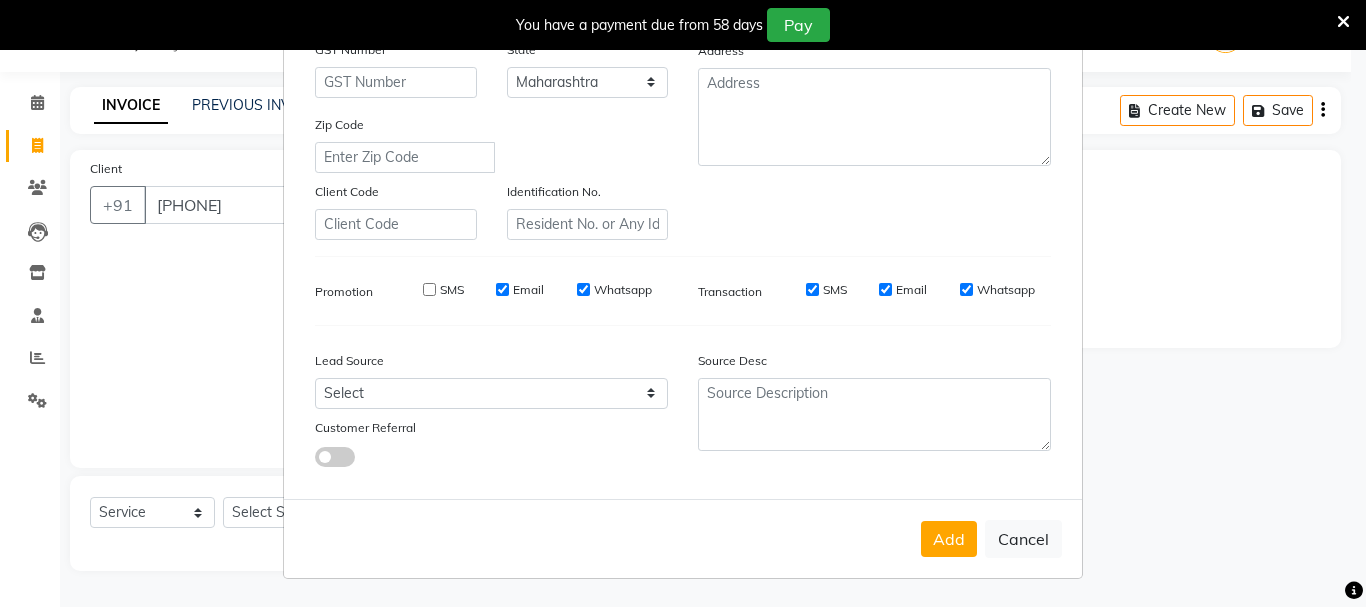click on "Email" at bounding box center [502, 289] 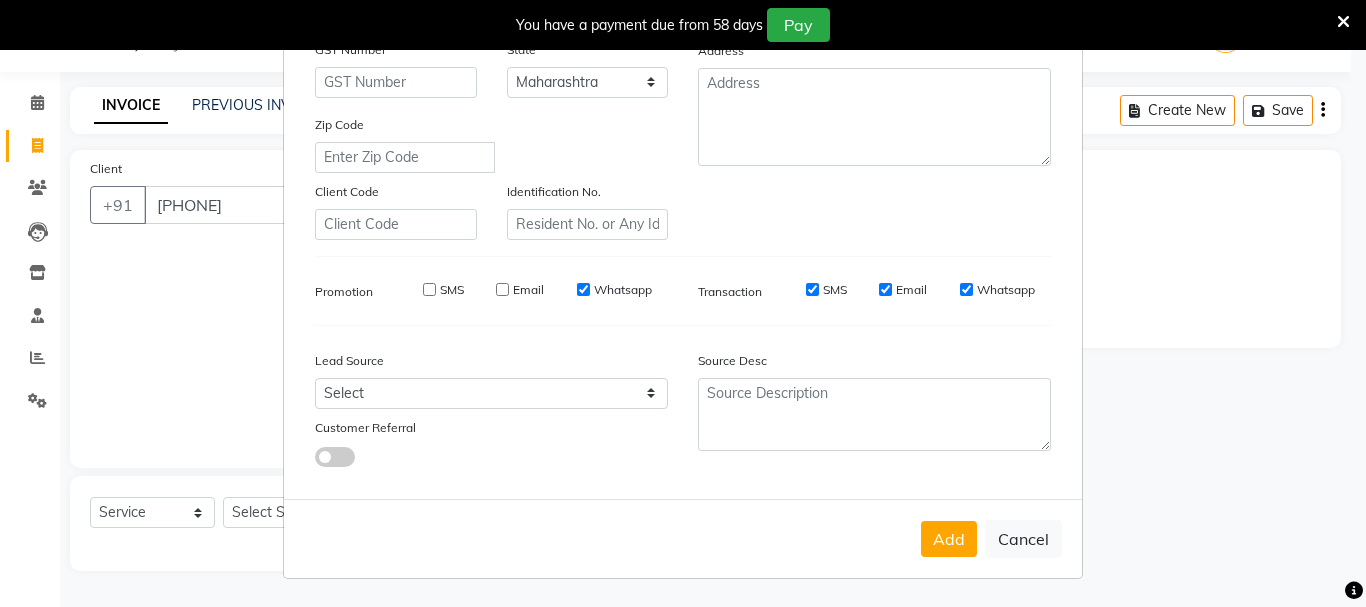click on "Whatsapp" at bounding box center [583, 289] 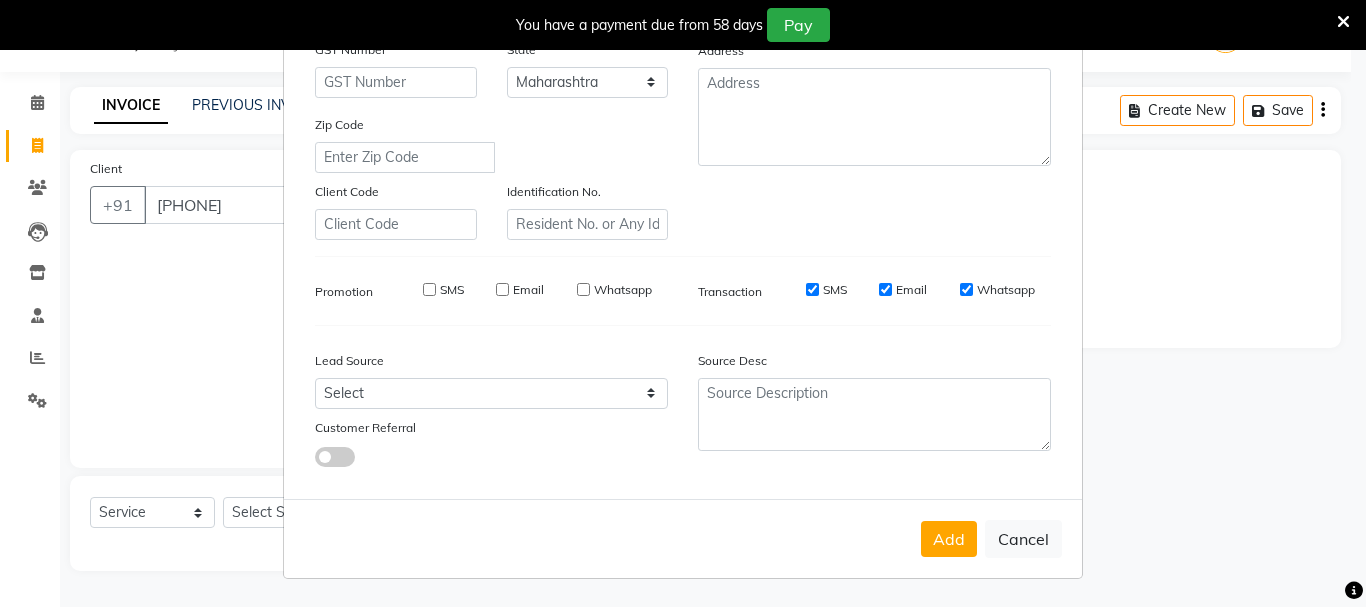 click on "SMS" at bounding box center [812, 289] 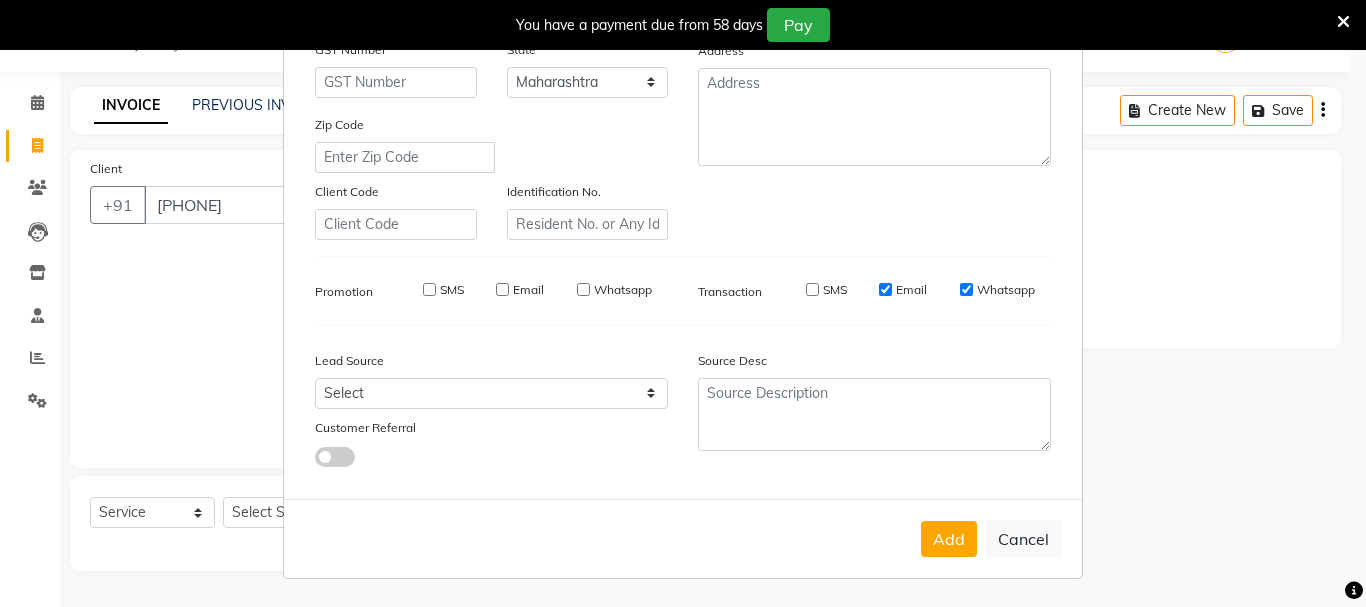 click on "Email" at bounding box center (885, 289) 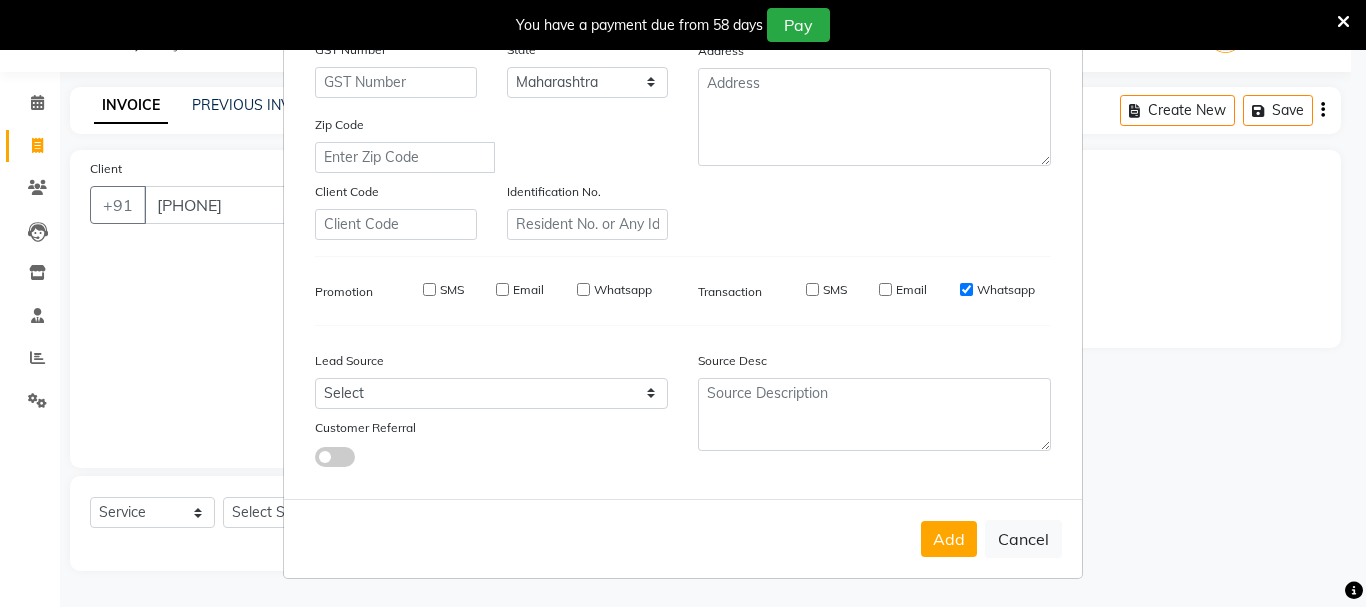click on "Whatsapp" at bounding box center (966, 289) 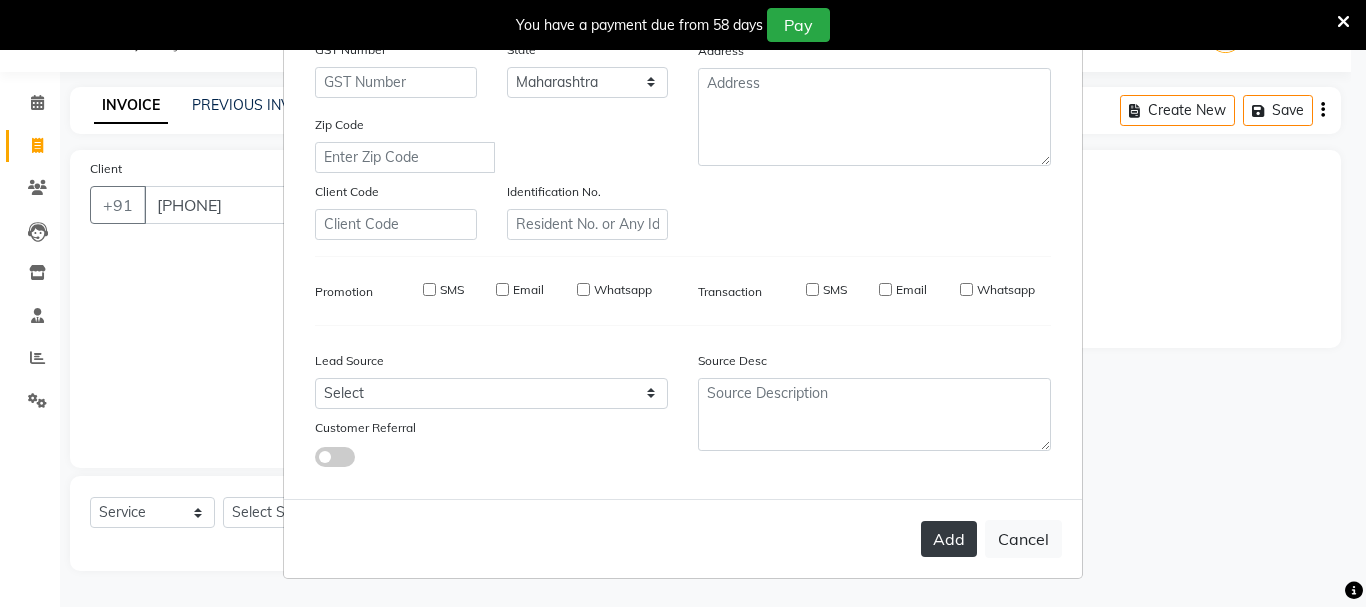 click on "Add" at bounding box center [949, 539] 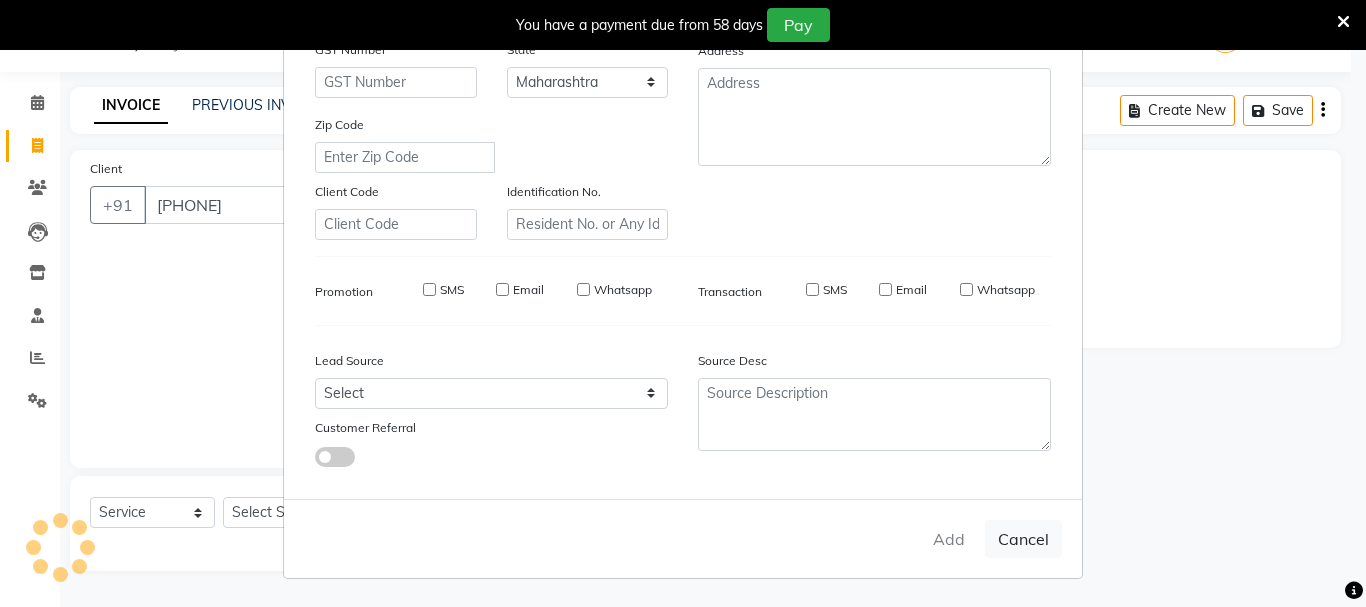 type 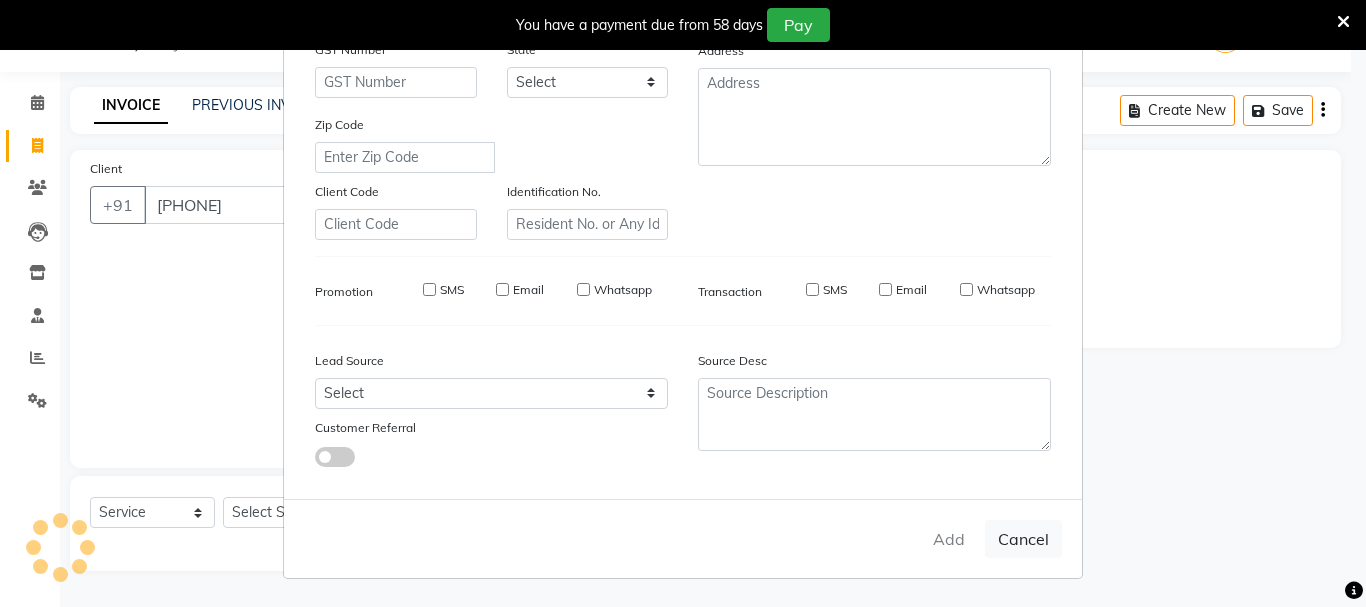 select 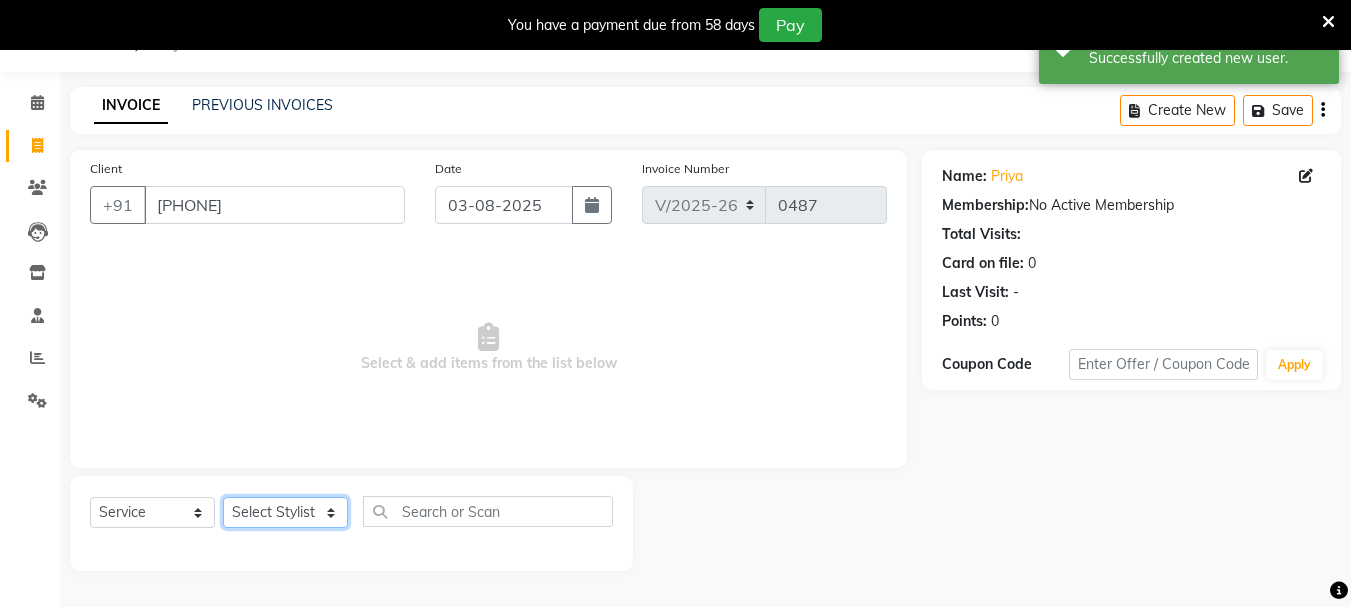 click on "Select Stylist [FIRST] [LAST]  [FIRST] [LAST] Manager [FIRST] [LAST] [FIRST] [LAST] [FIRST] [LAST]  [FIRST] [LAST]" 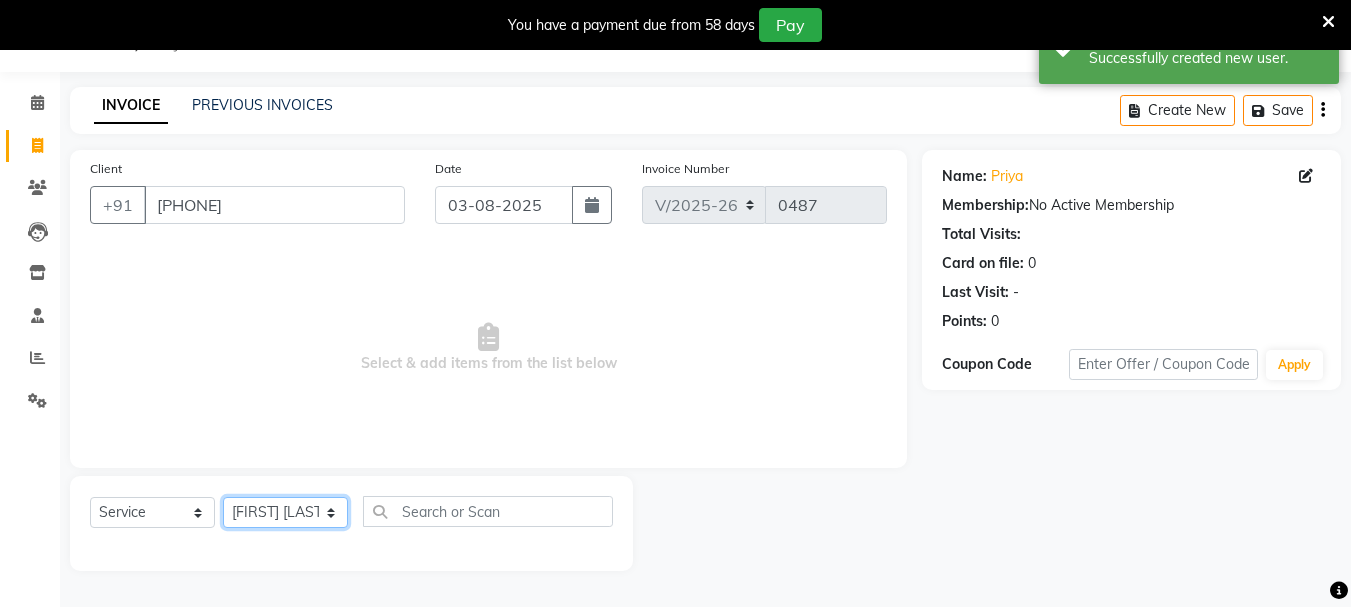 click on "Select Stylist [FIRST] [LAST]  [FIRST] [LAST] Manager [FIRST] [LAST] [FIRST] [LAST] [FIRST] [LAST]  [FIRST] [LAST]" 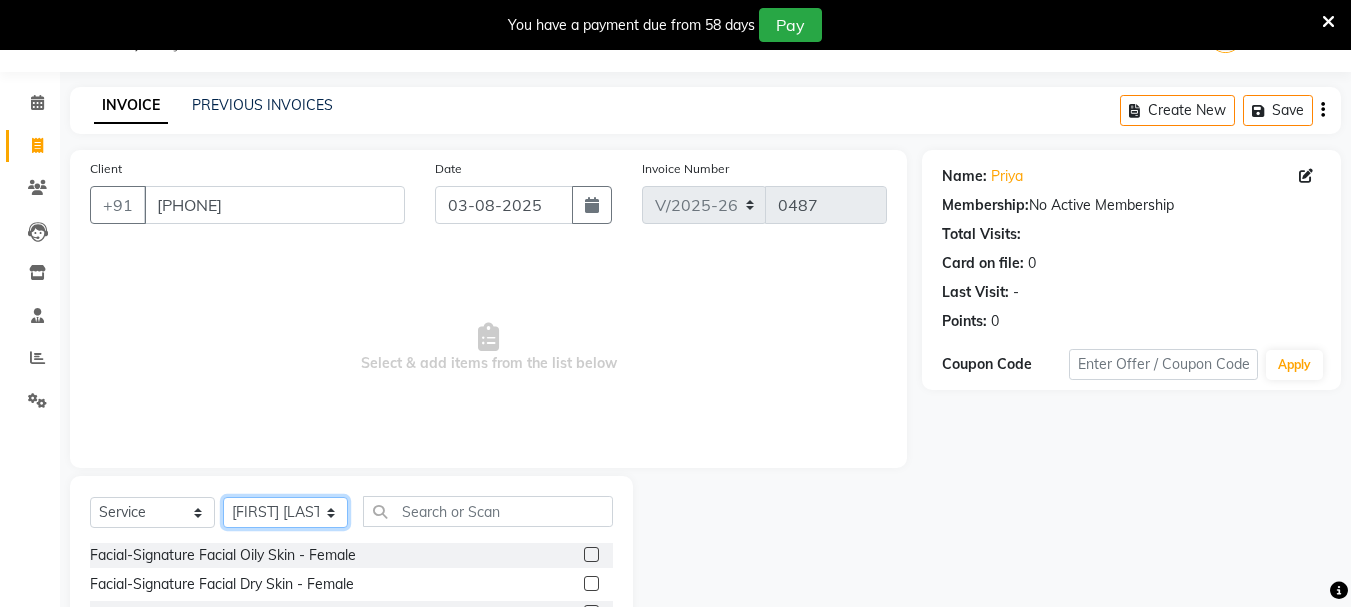 scroll, scrollTop: 244, scrollLeft: 0, axis: vertical 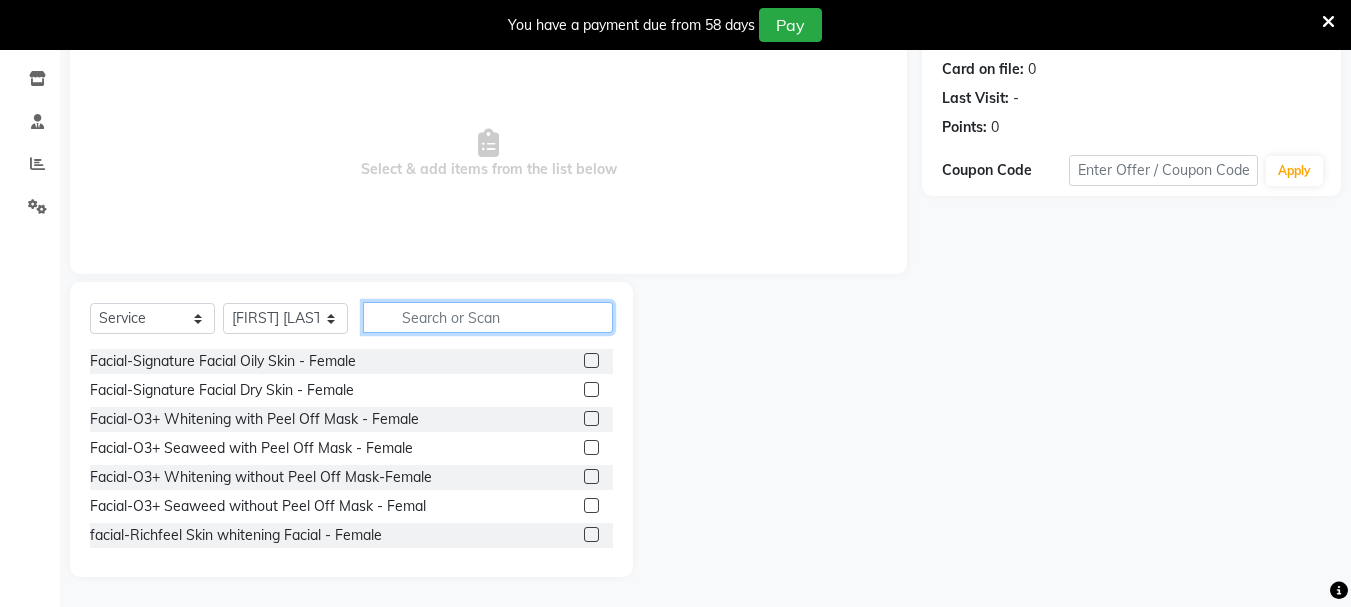 click 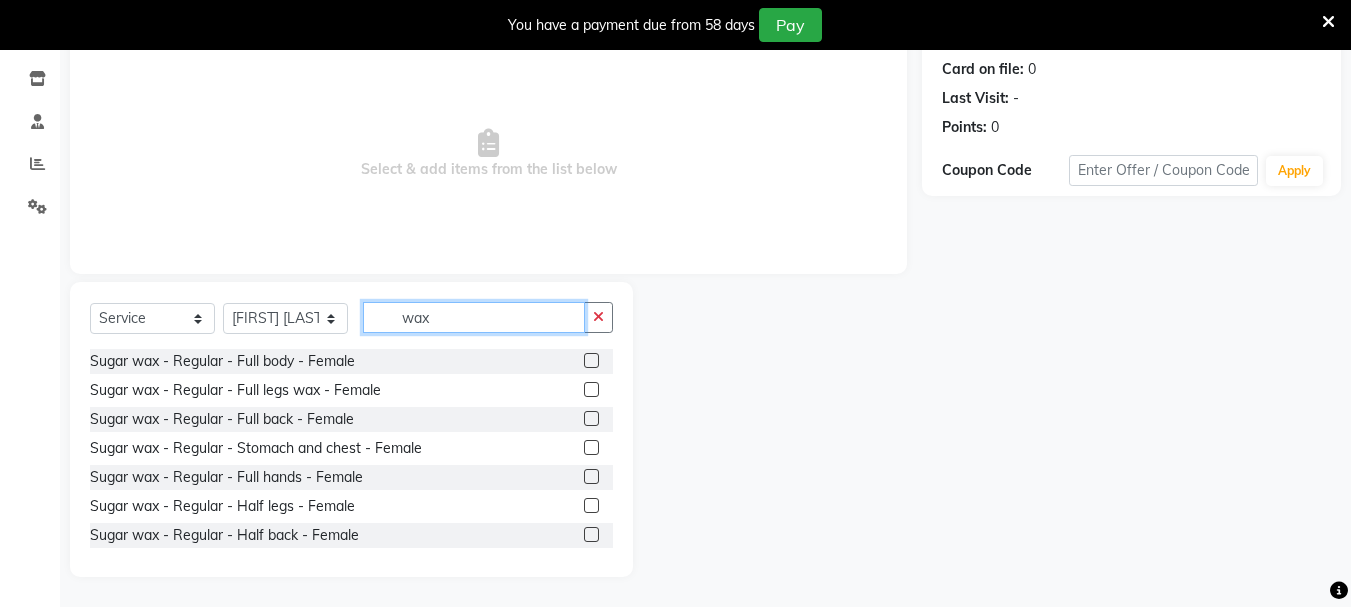 type on "wax" 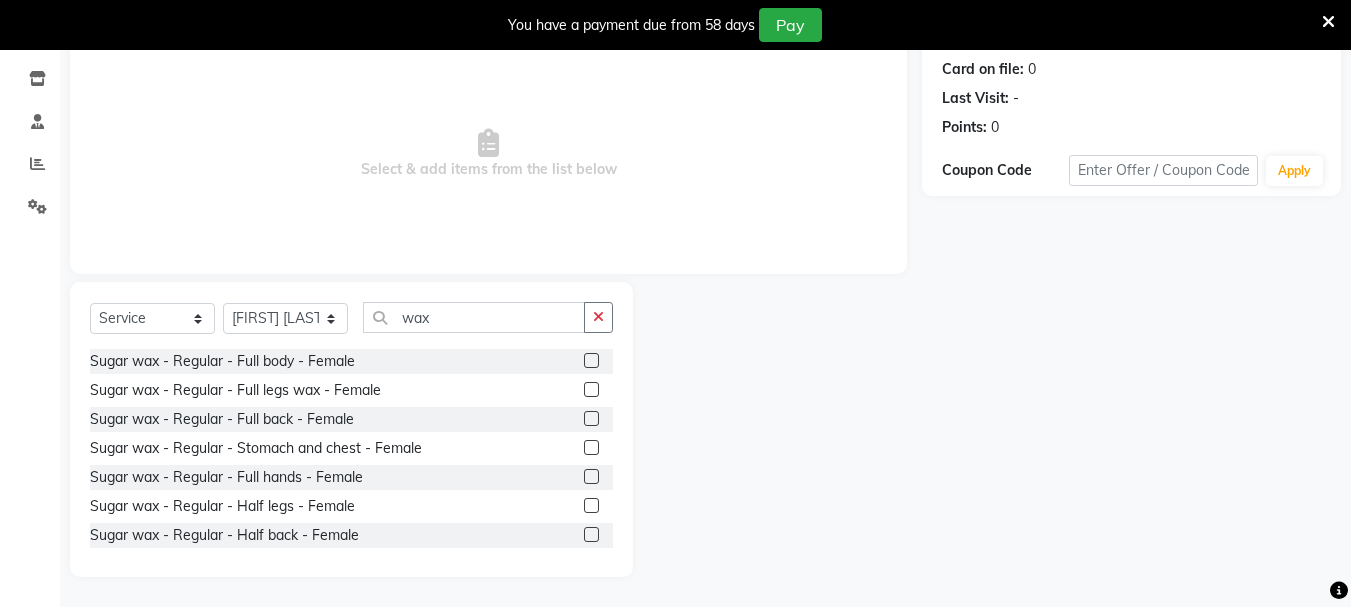 click 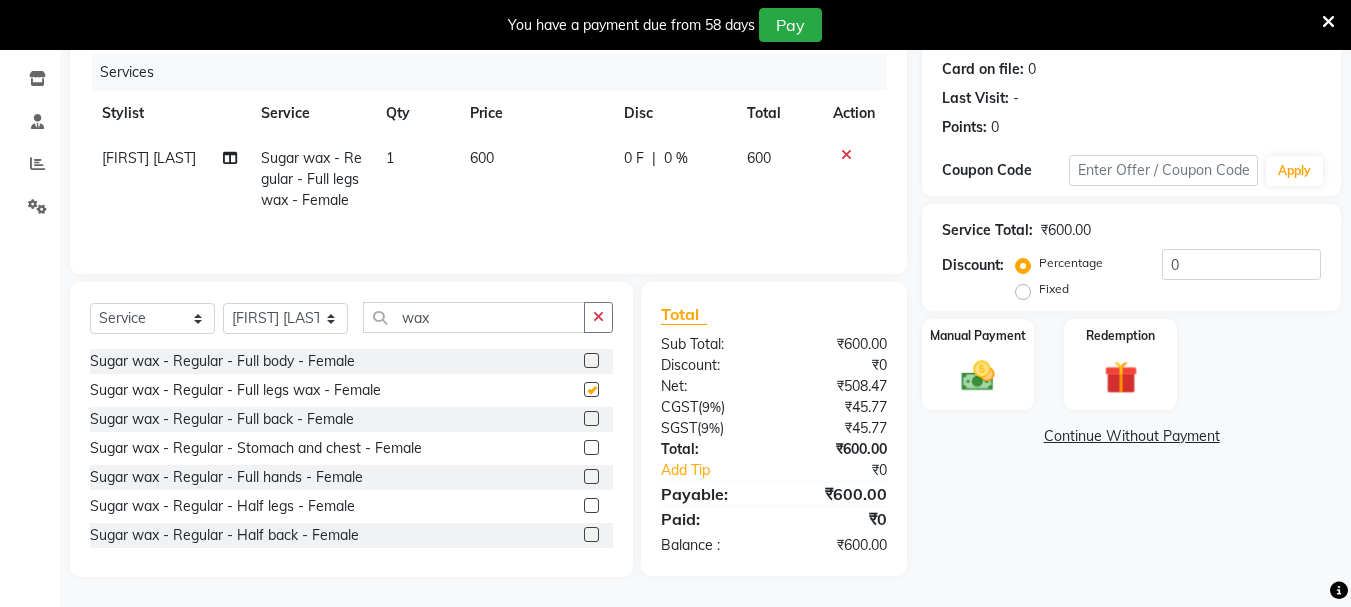 checkbox on "false" 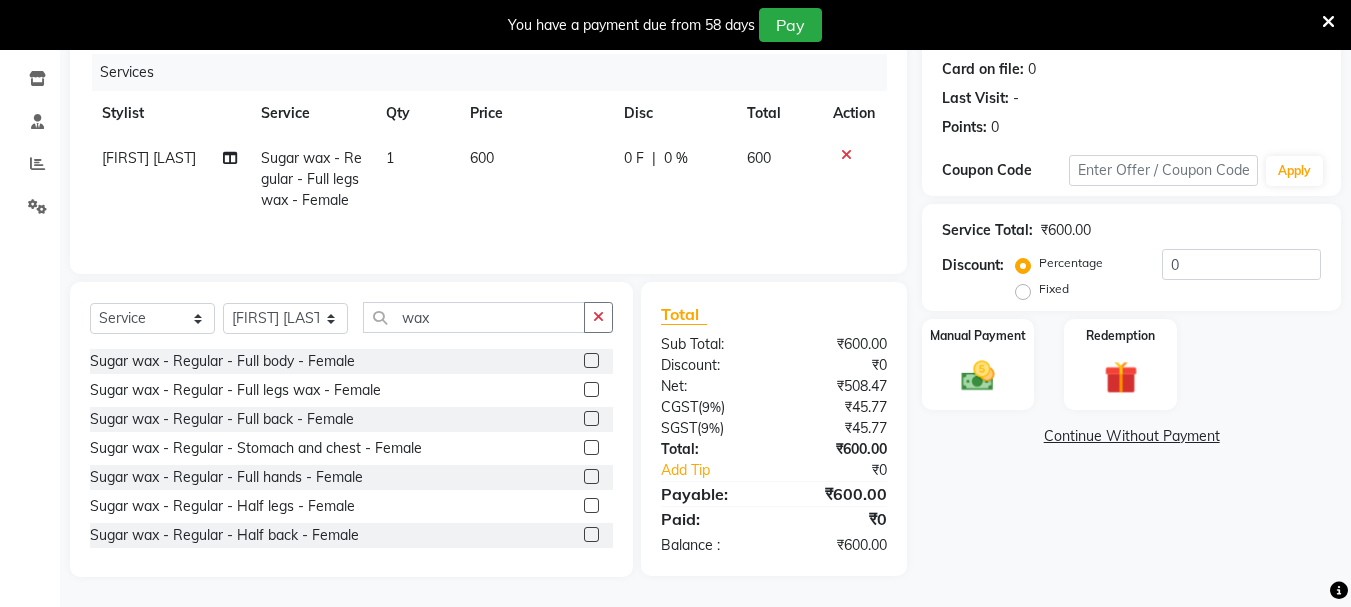 click 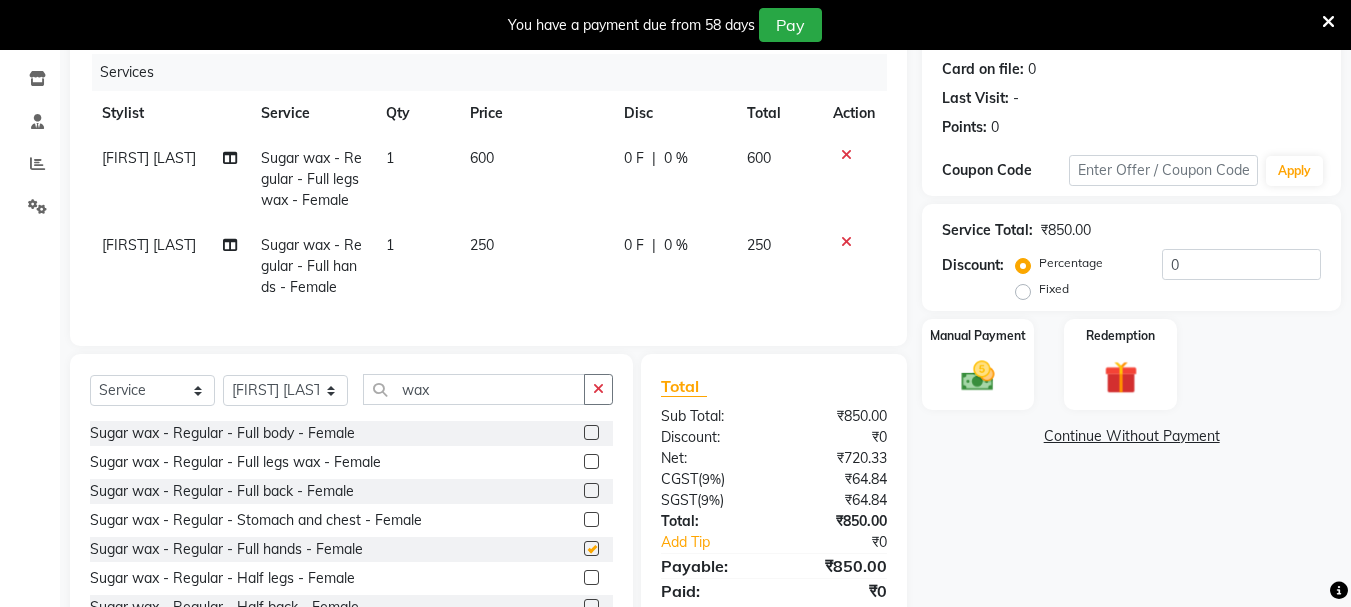 checkbox on "false" 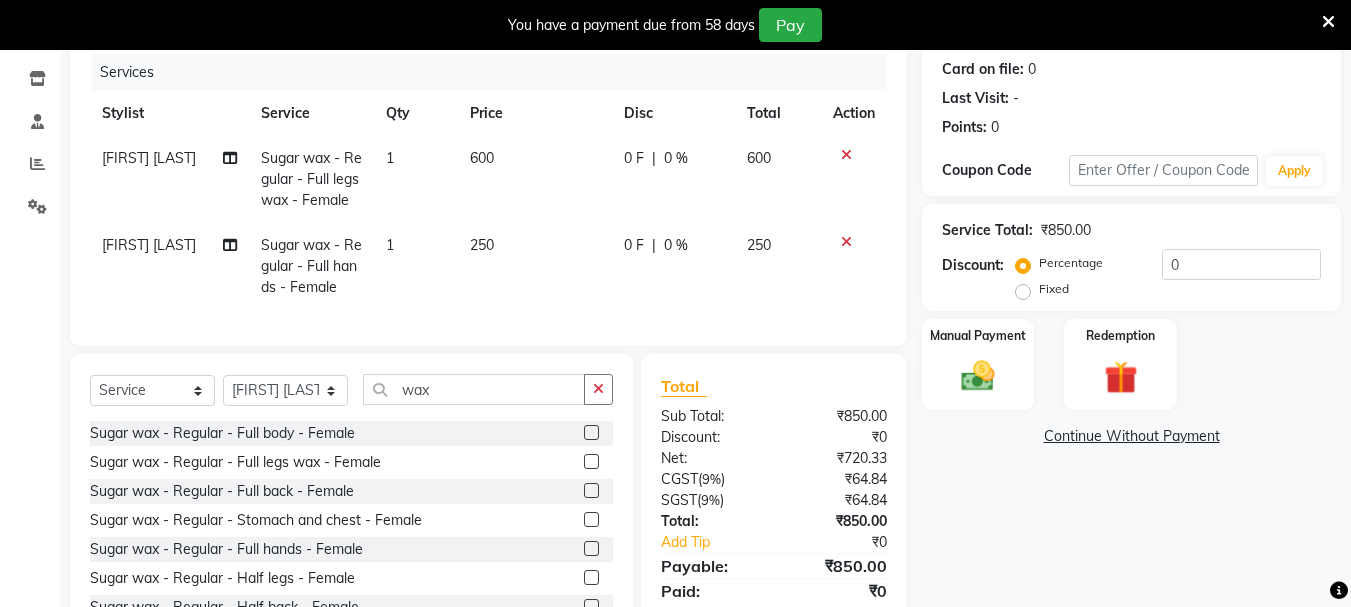 scroll, scrollTop: 331, scrollLeft: 0, axis: vertical 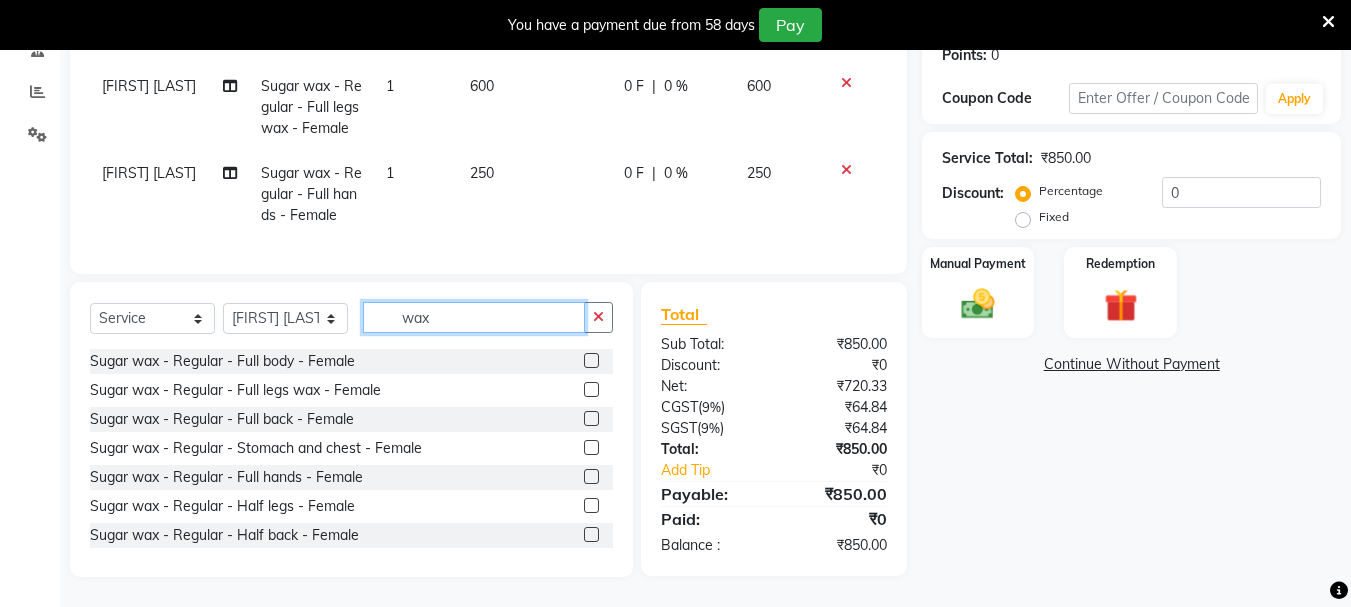 click on "wax" 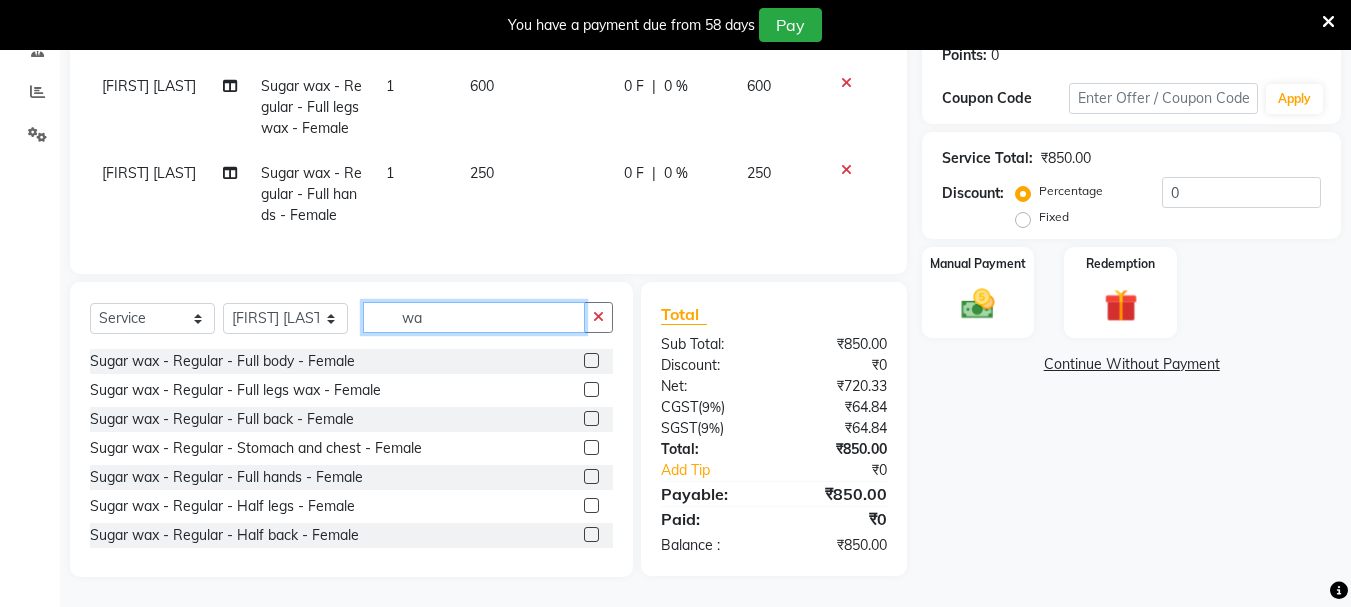 type on "w" 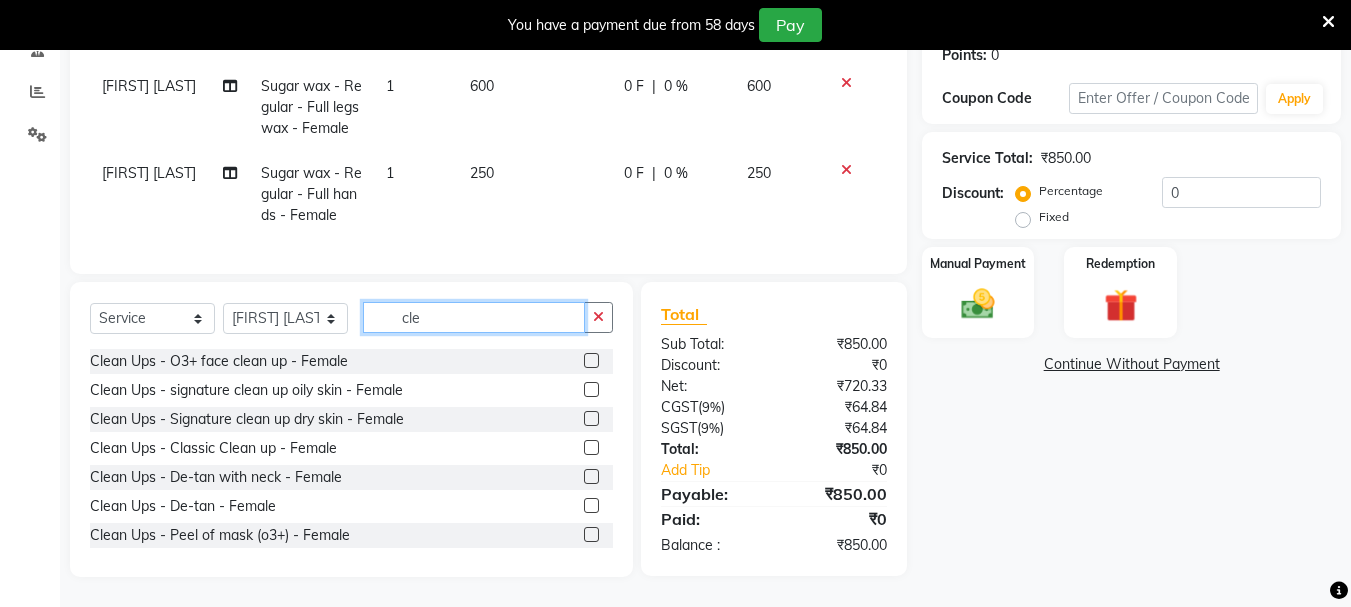 type on "cle" 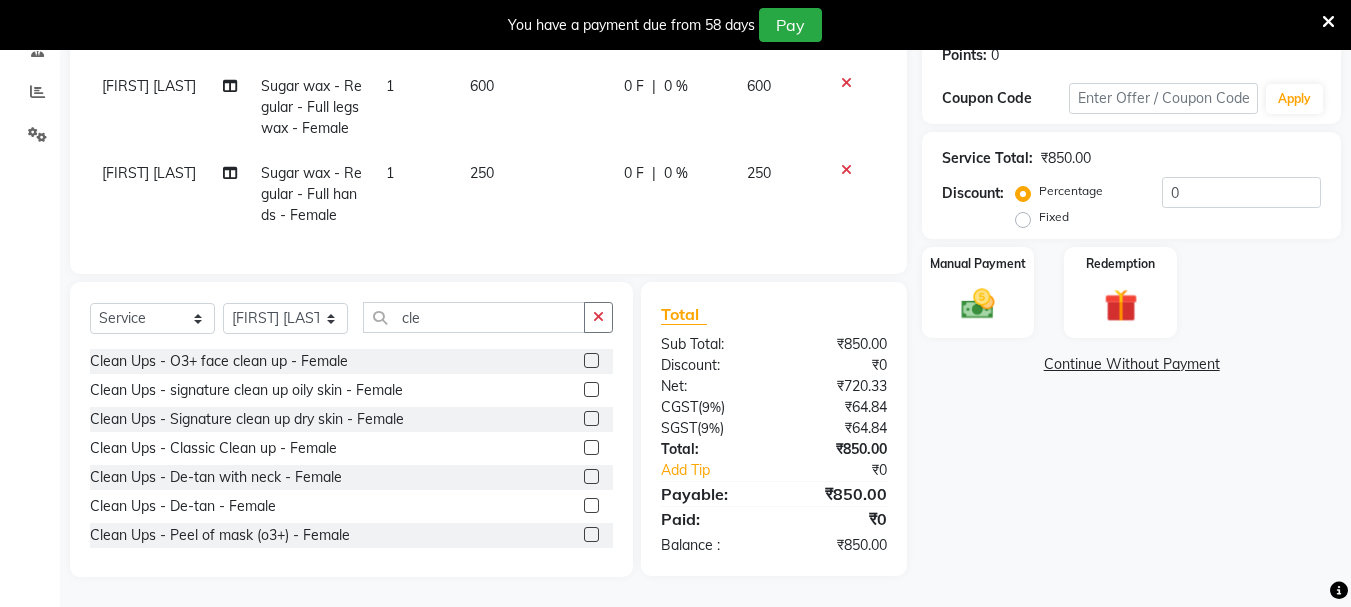click 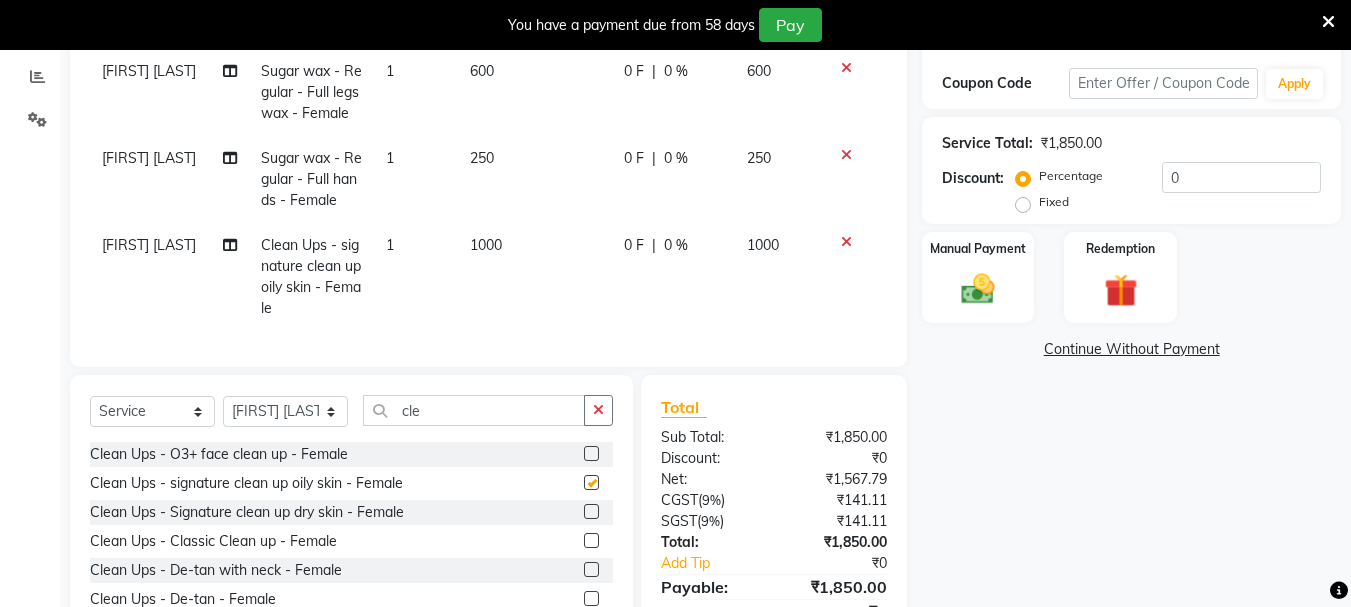 checkbox on "false" 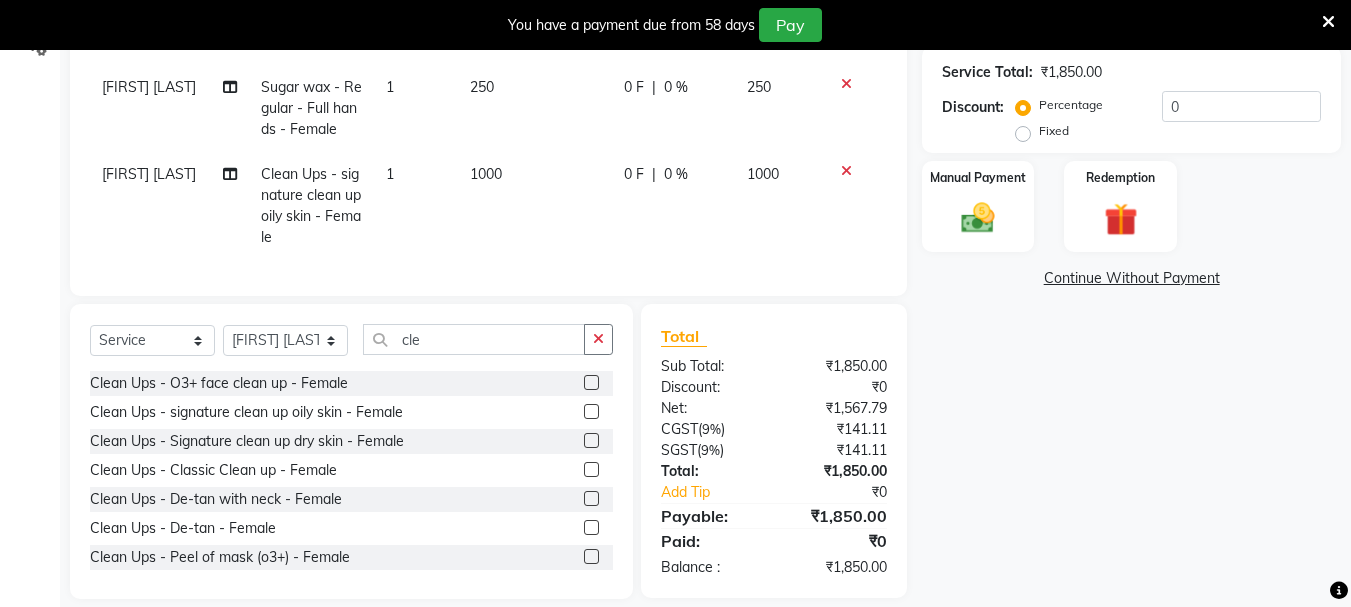 scroll, scrollTop: 439, scrollLeft: 0, axis: vertical 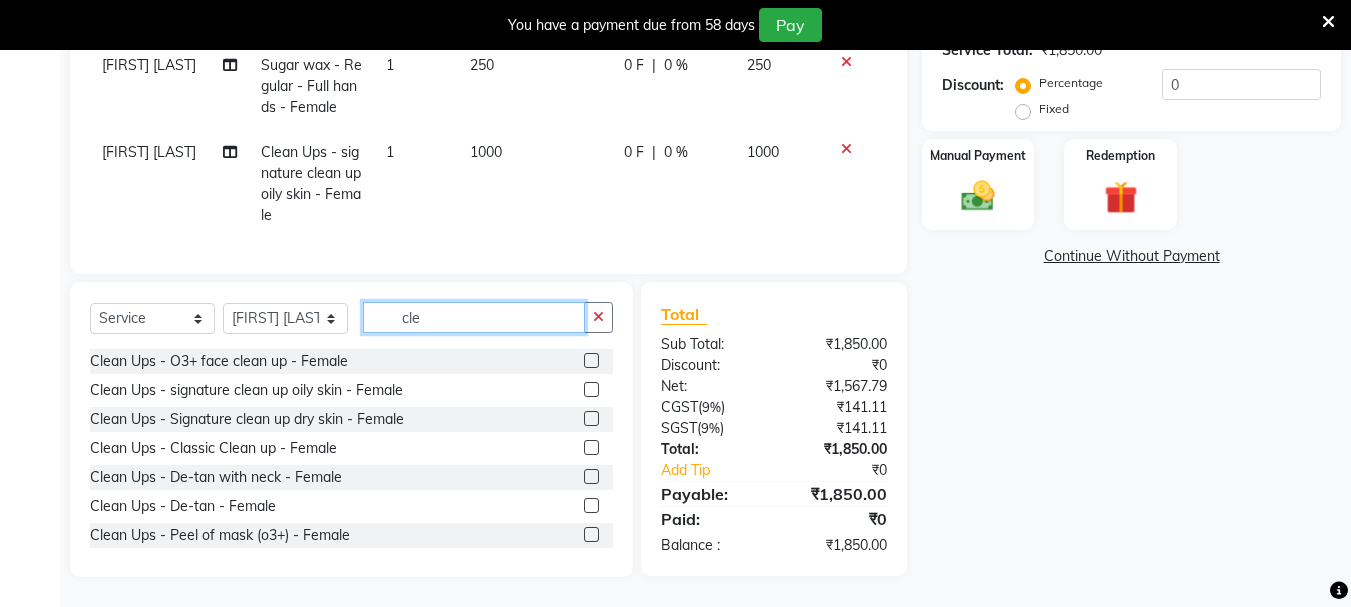 click on "cle" 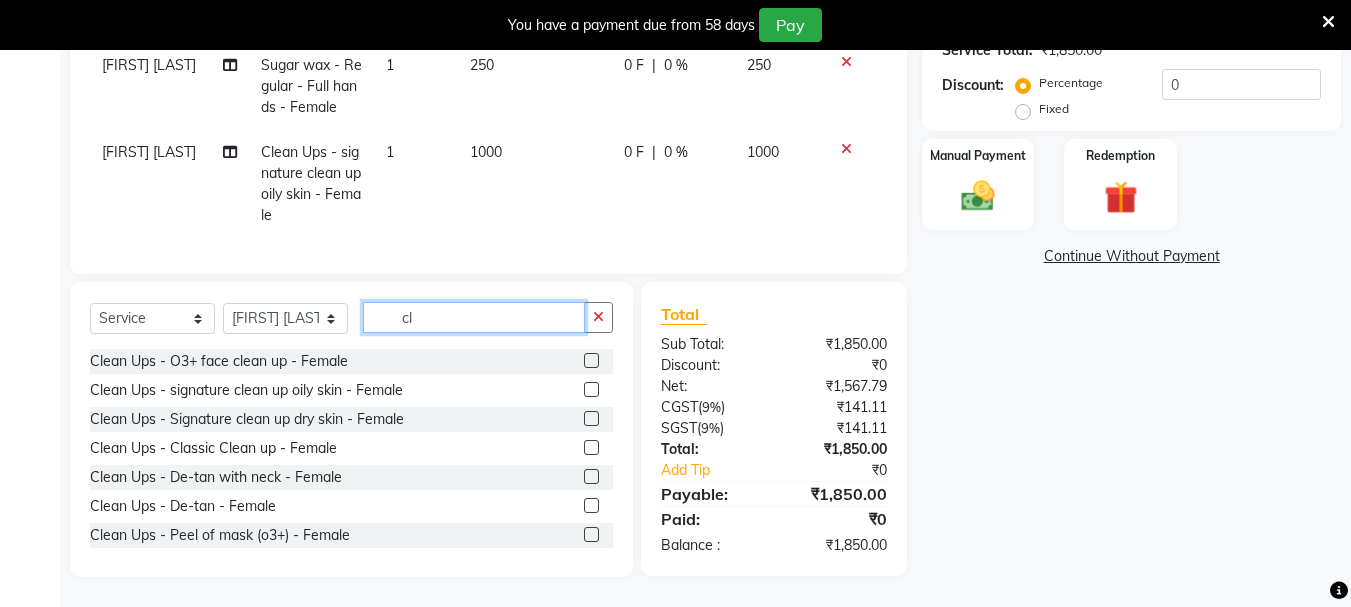 type on "c" 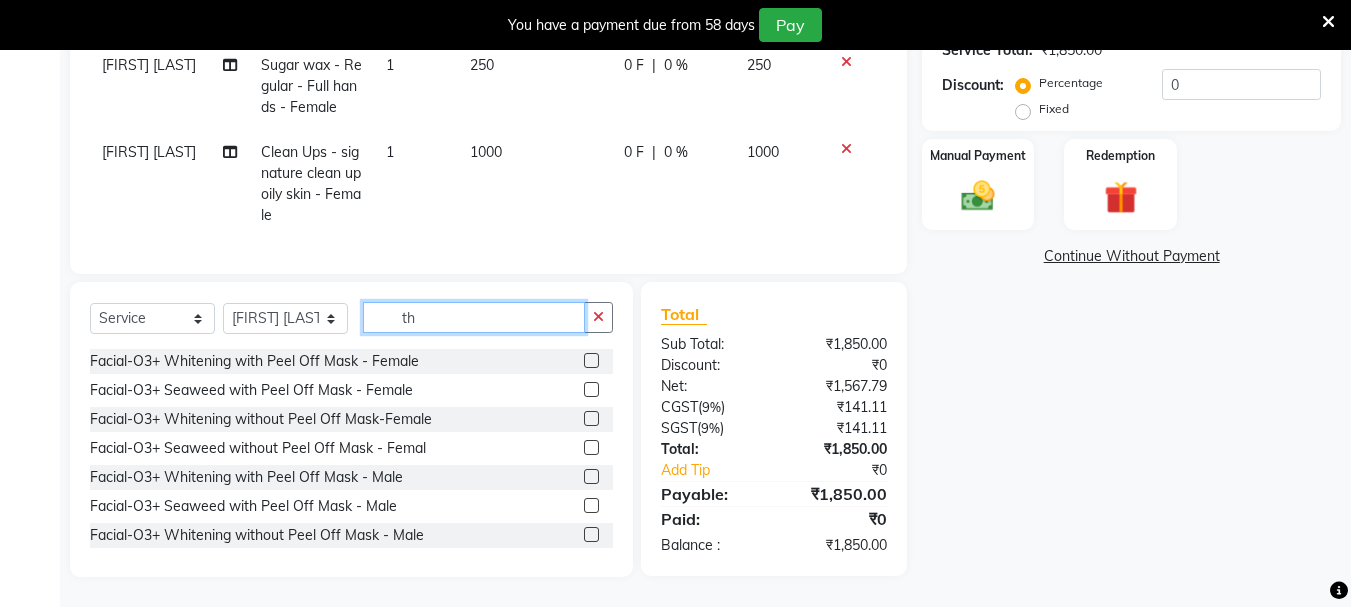 click on "th" 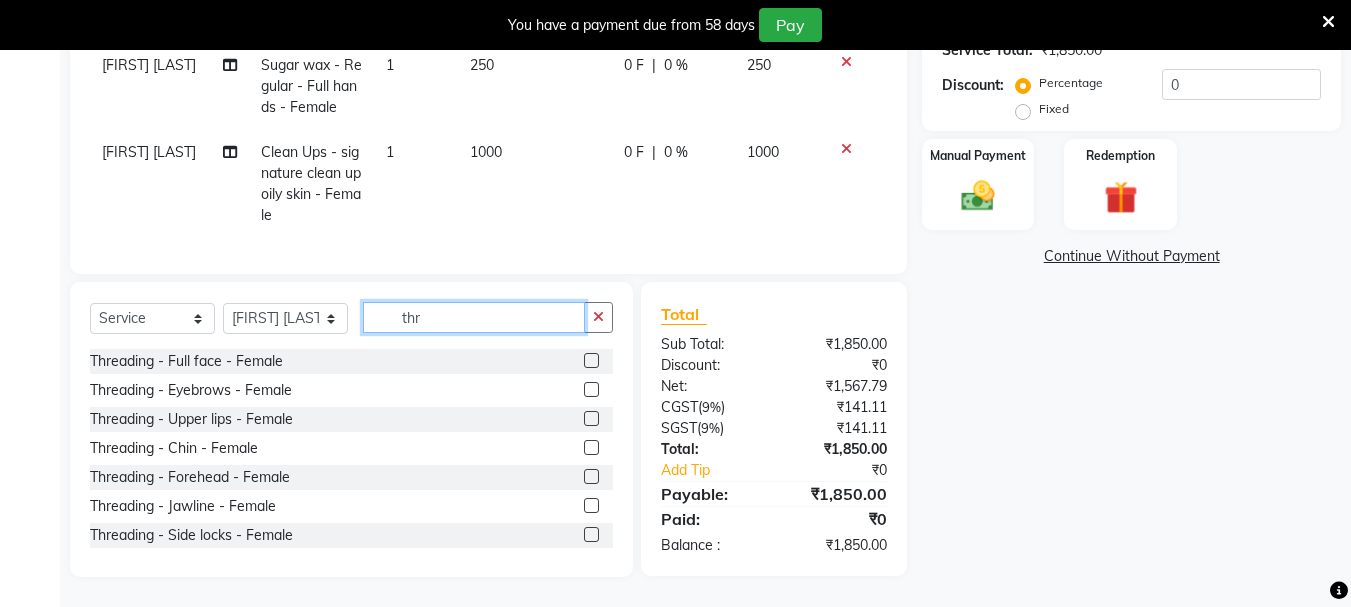 type on "thr" 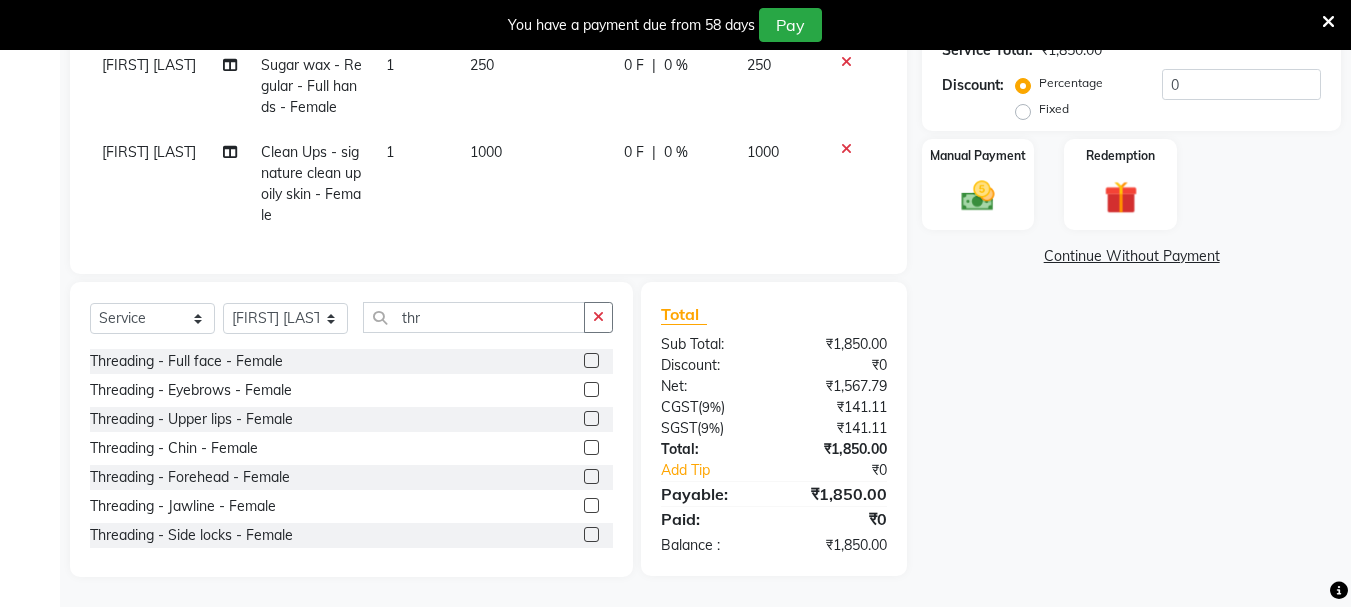 click 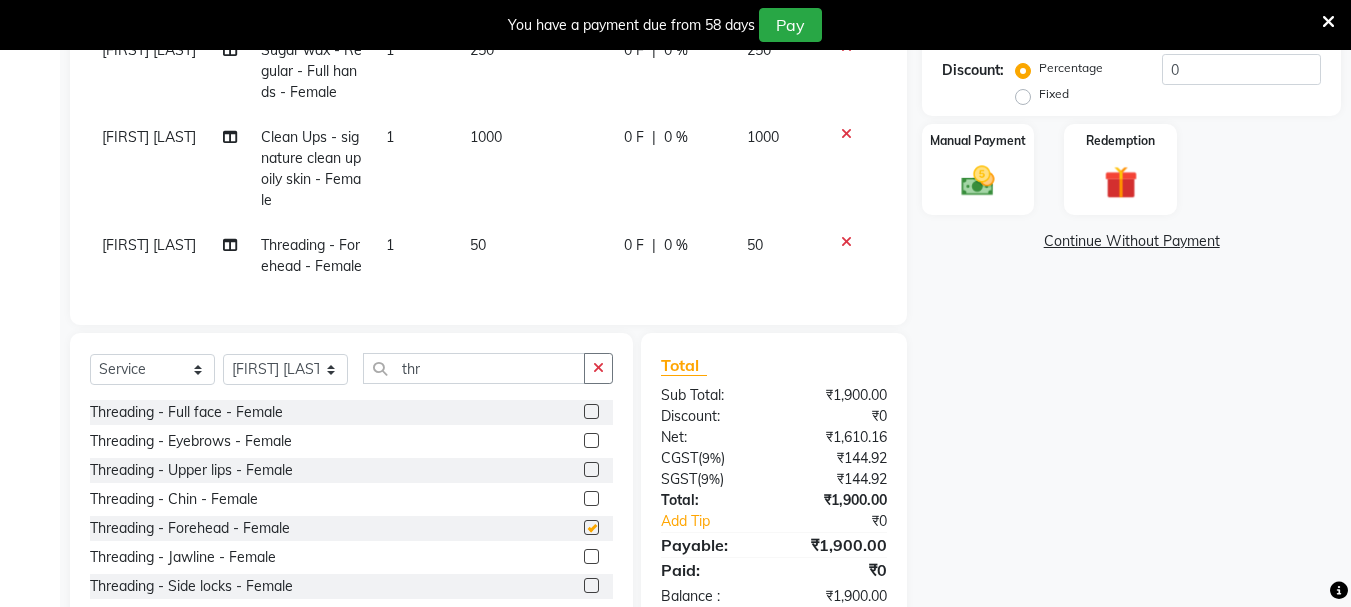checkbox on "false" 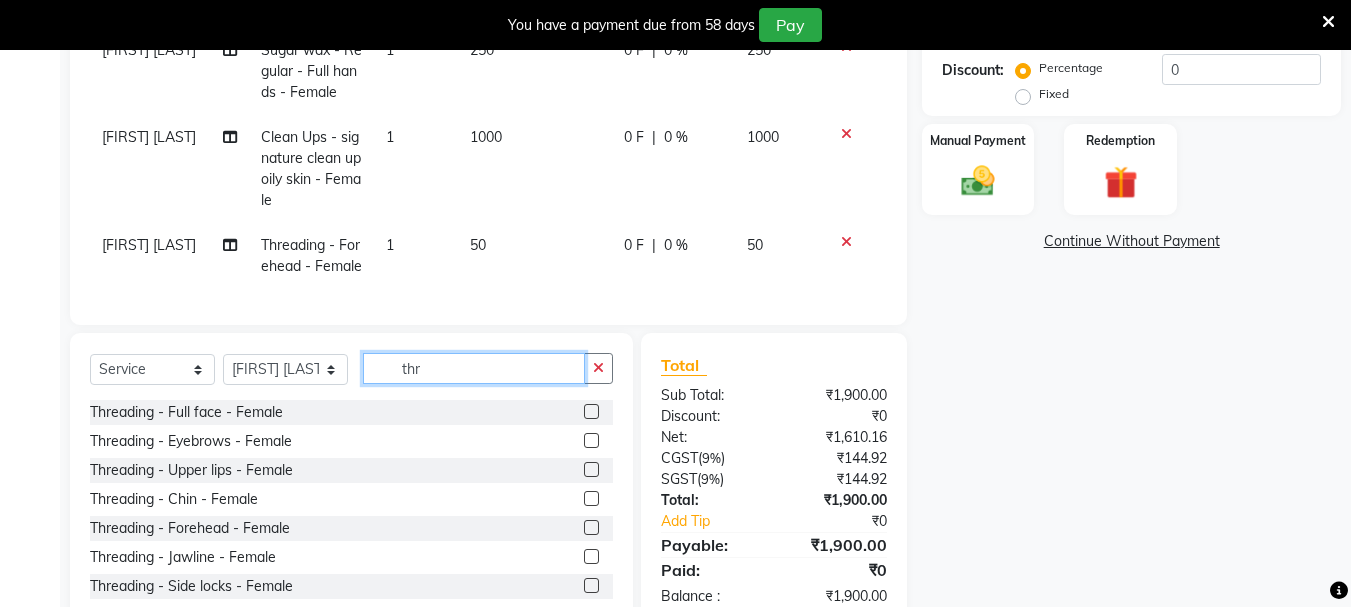 click on "thr" 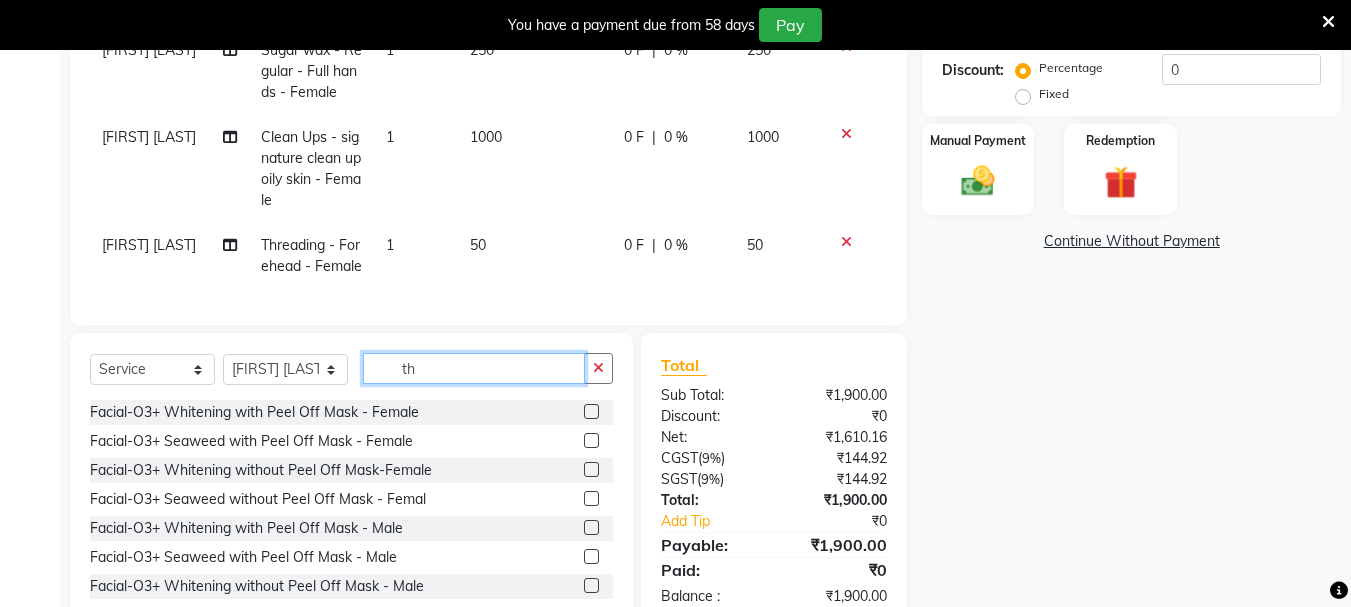 type on "t" 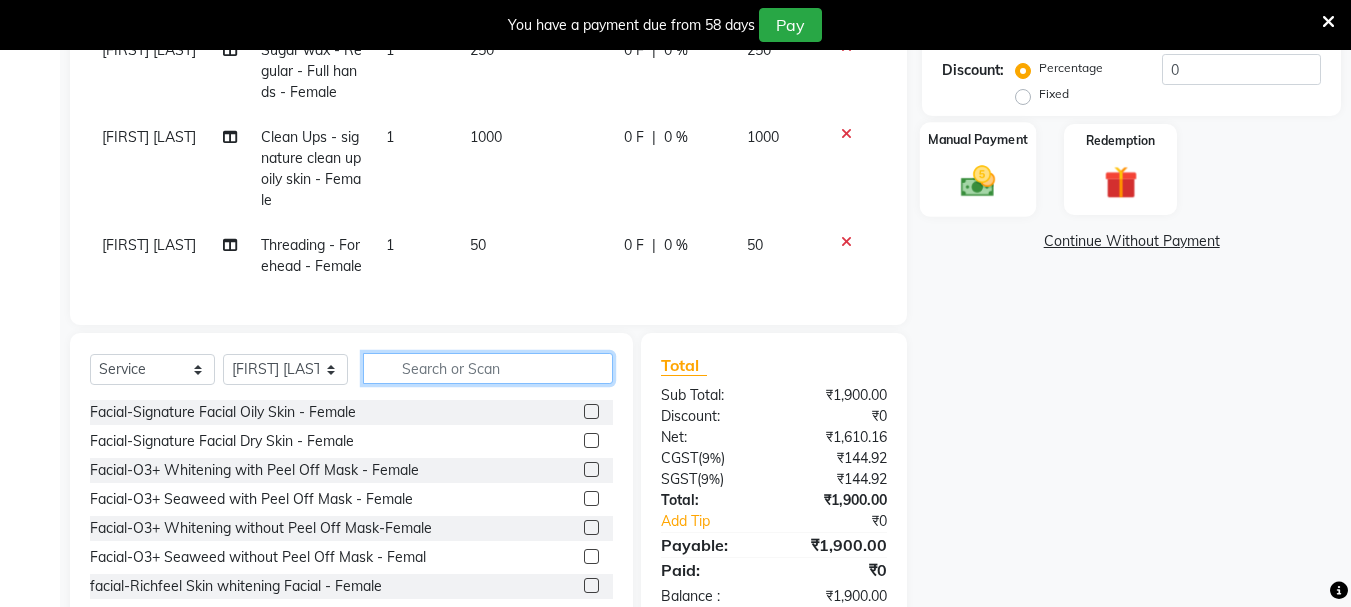 type 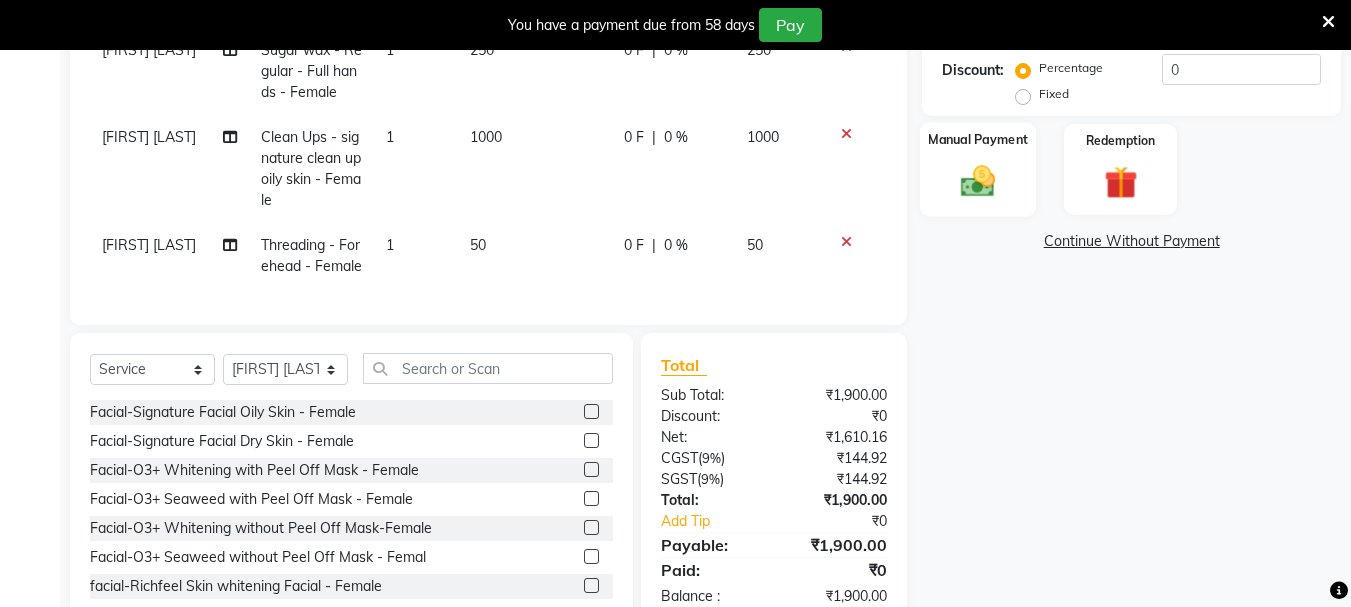 click 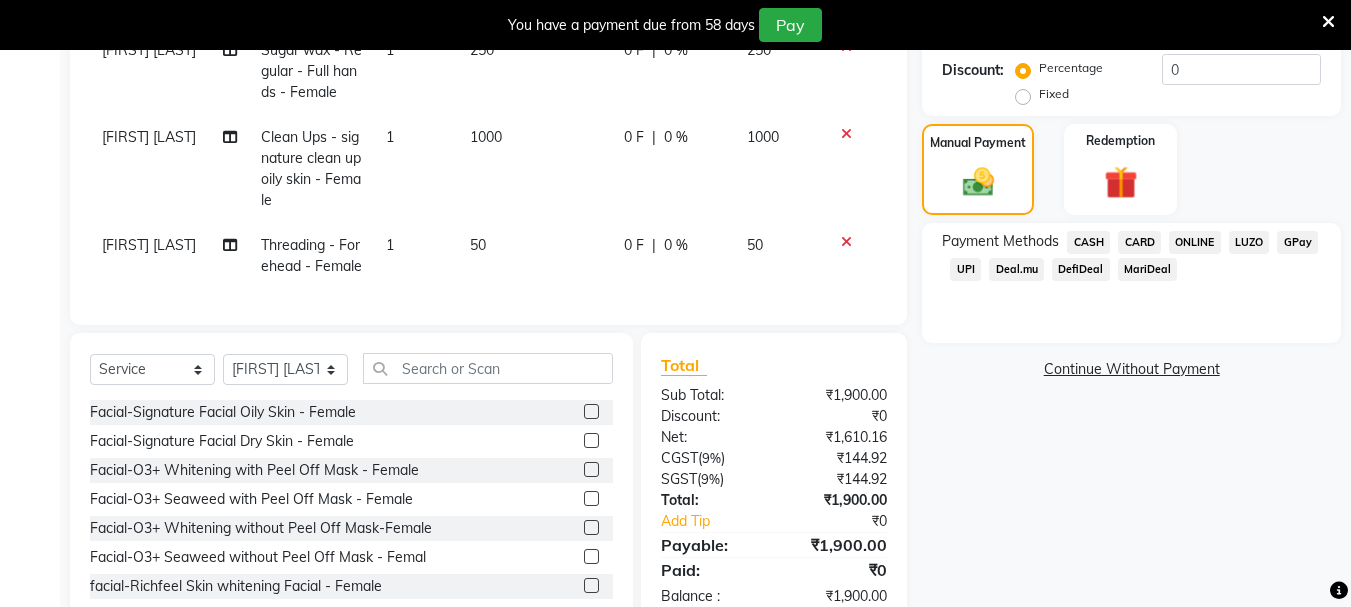 click on "ONLINE" 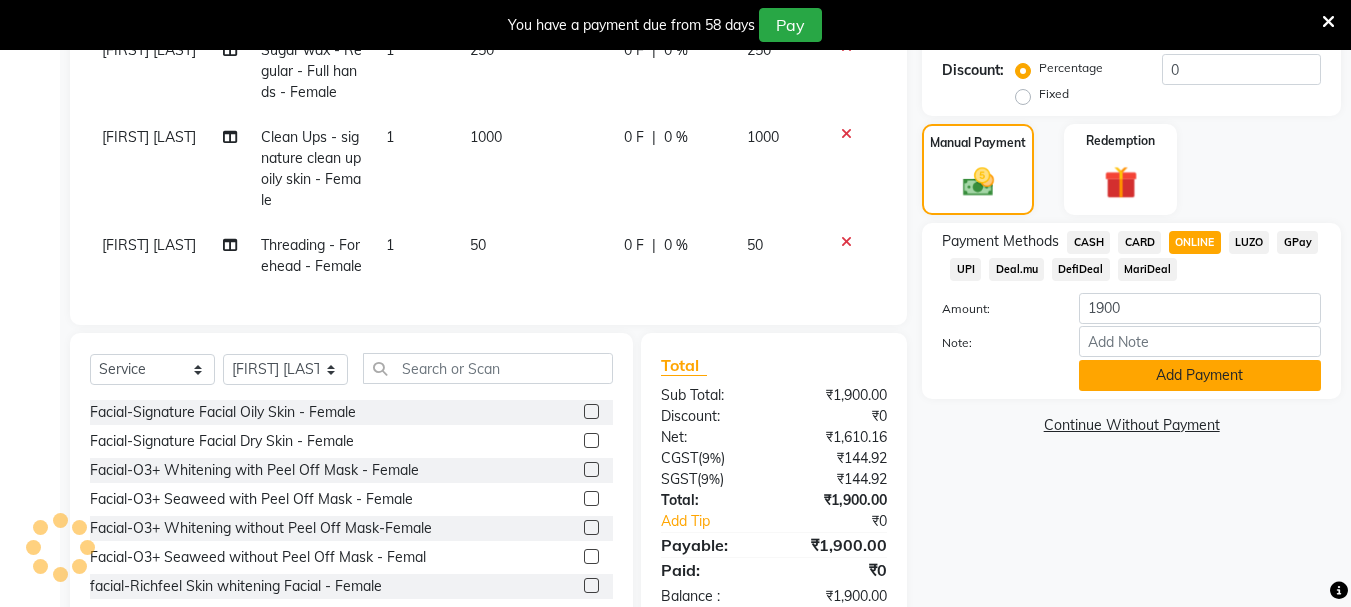 click on "Add Payment" 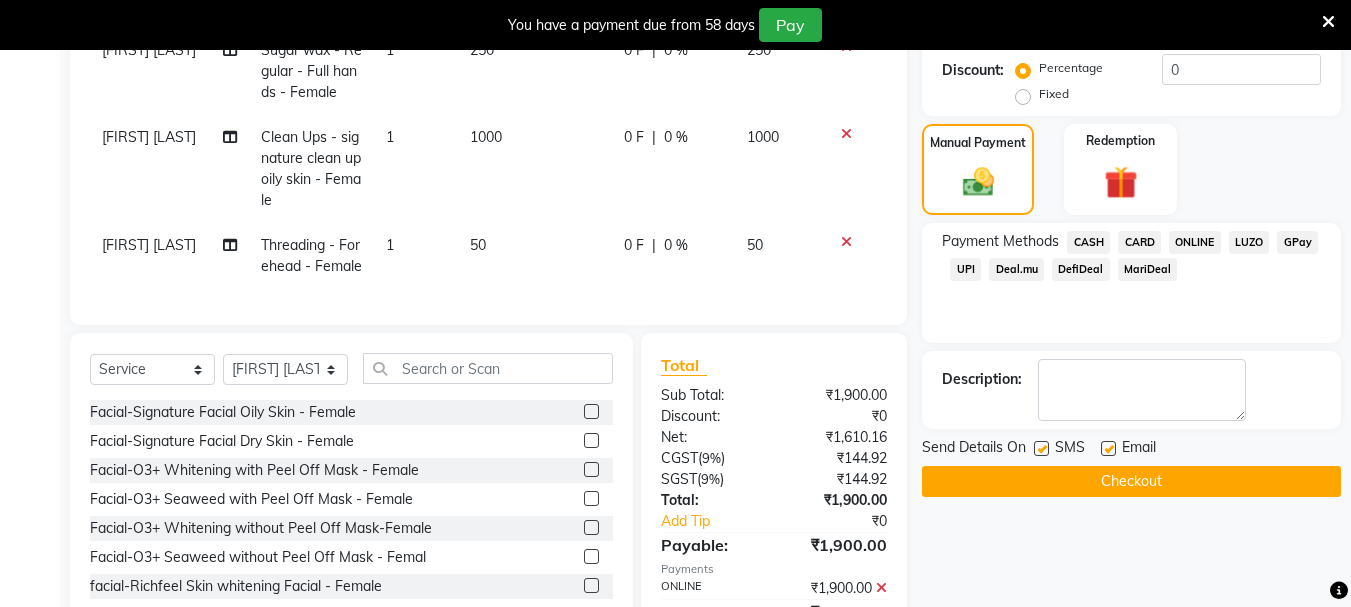 click 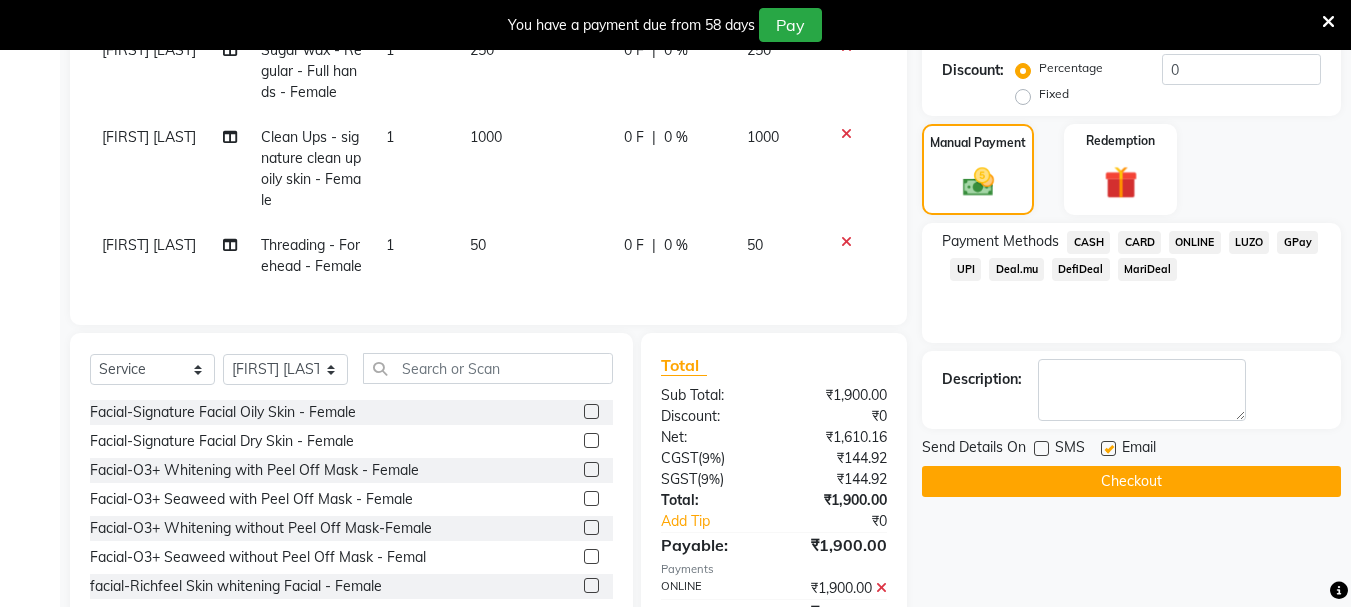 click 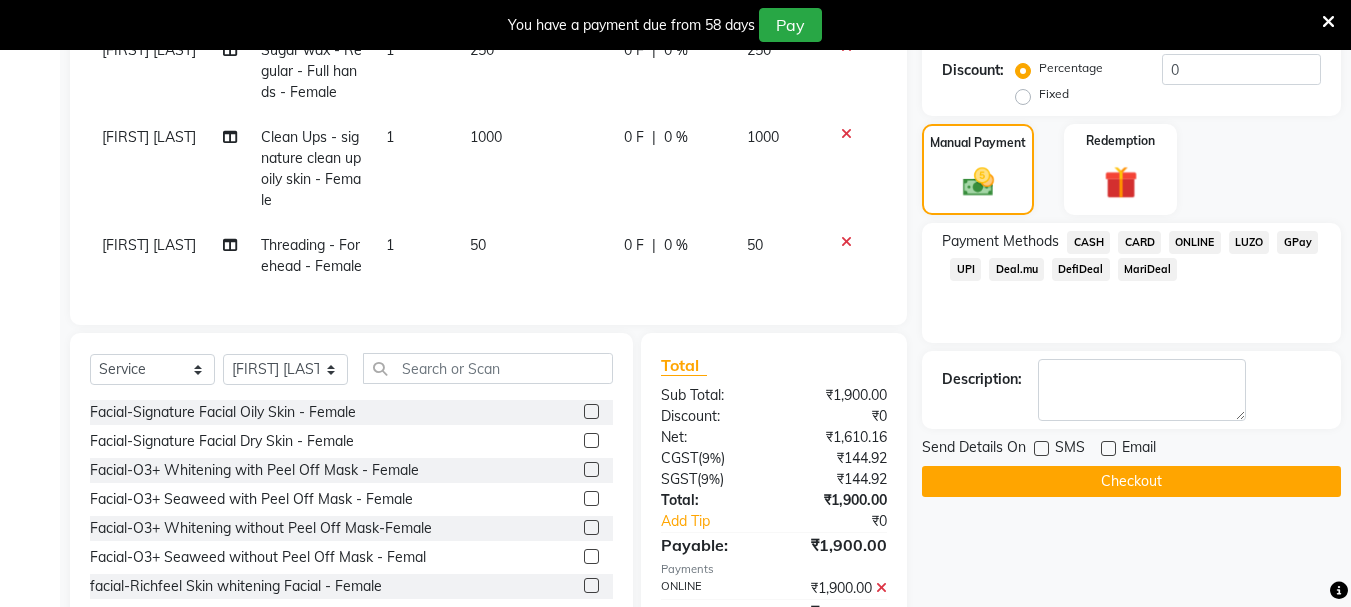 click on "Checkout" 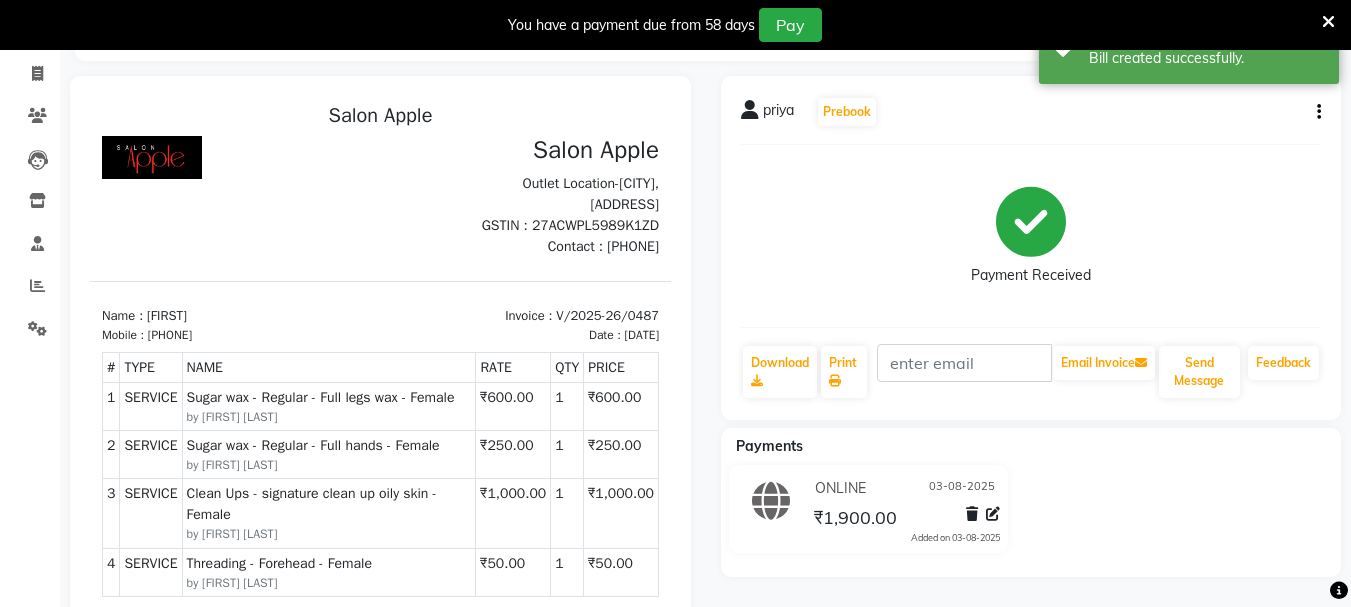 scroll, scrollTop: 439, scrollLeft: 0, axis: vertical 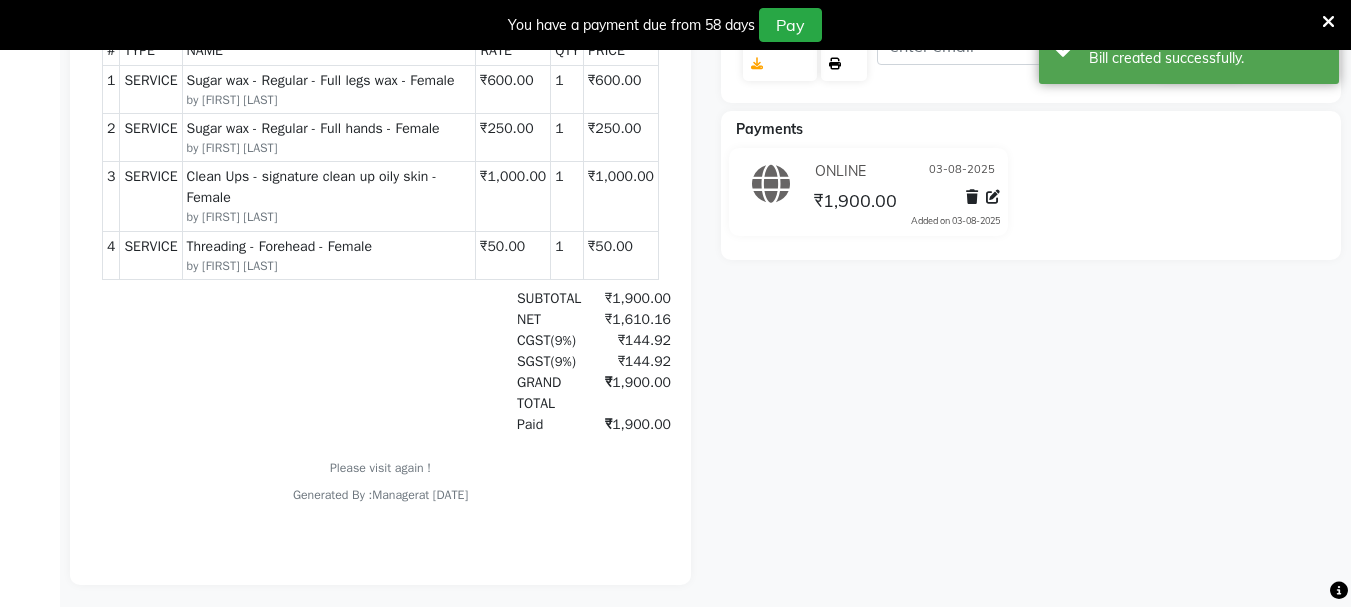 click 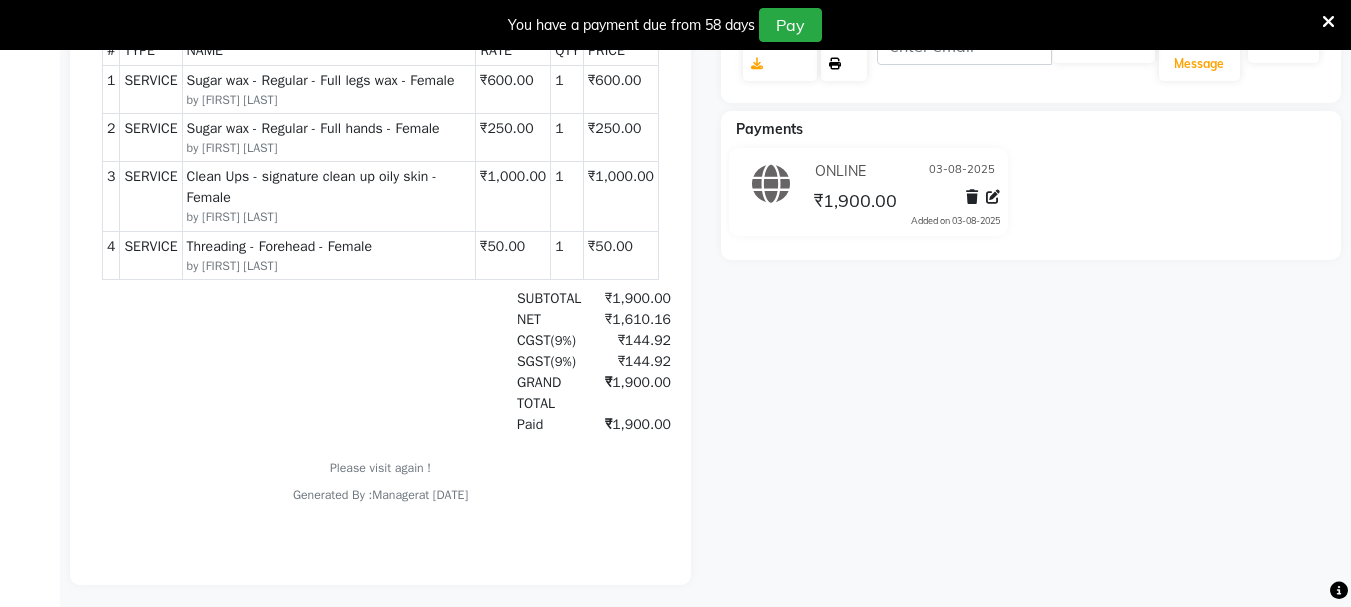 scroll, scrollTop: 0, scrollLeft: 0, axis: both 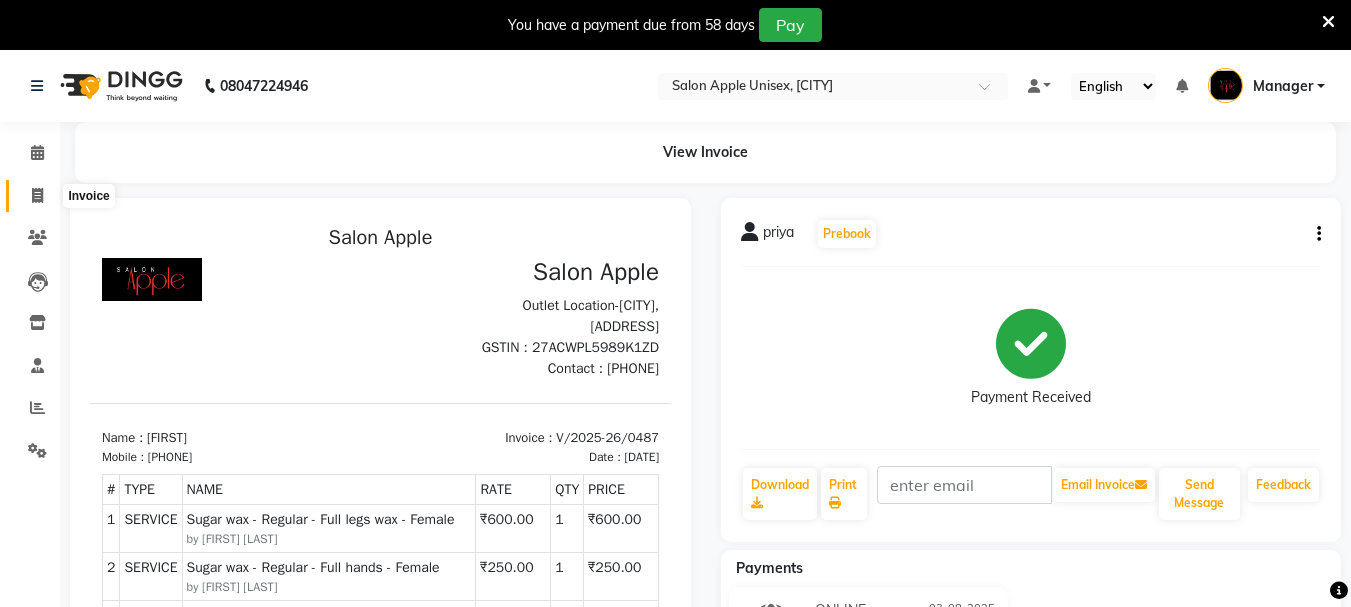 click 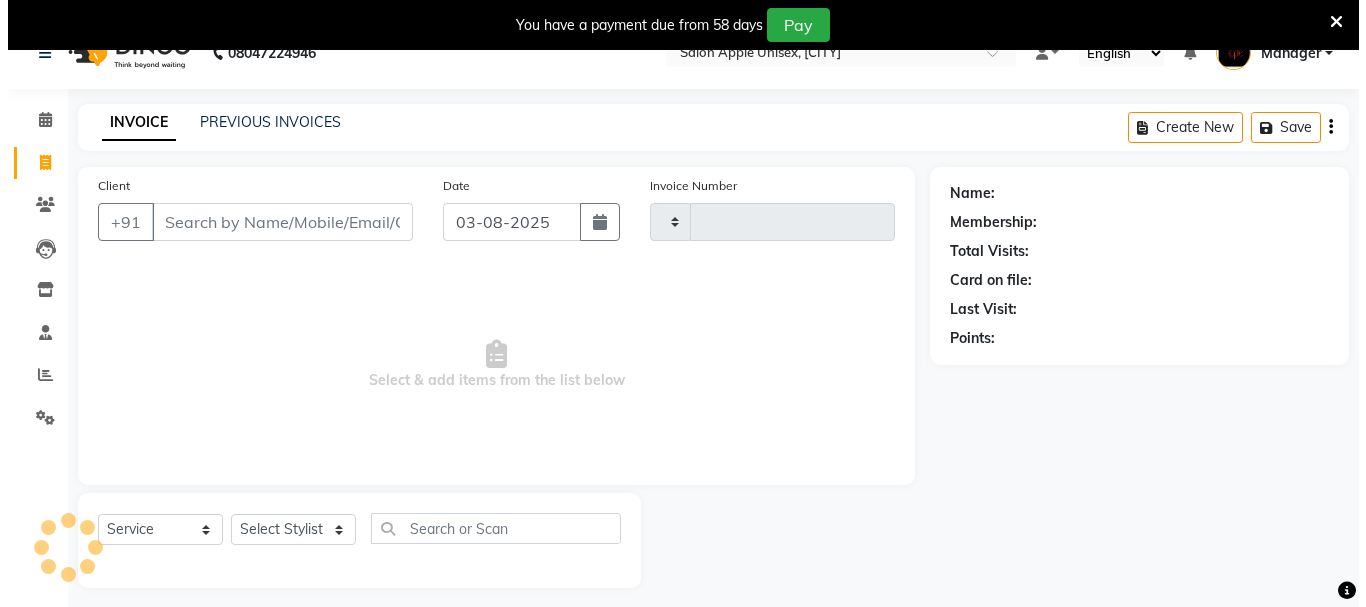 scroll, scrollTop: 50, scrollLeft: 0, axis: vertical 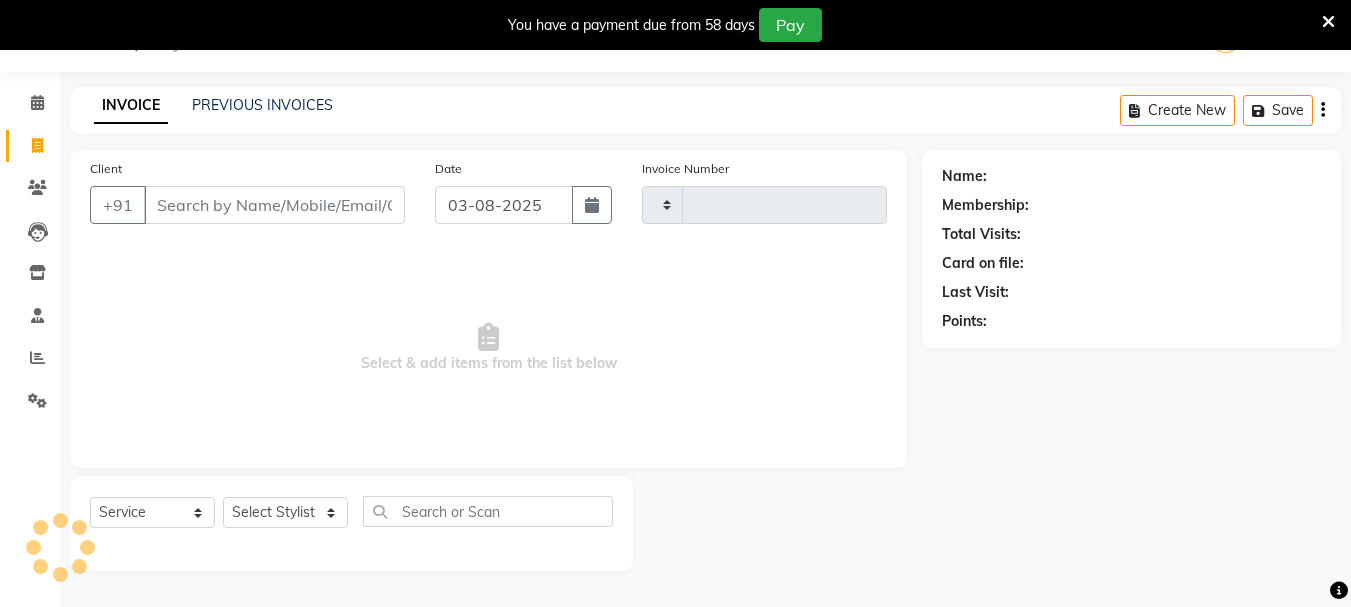 type on "0488" 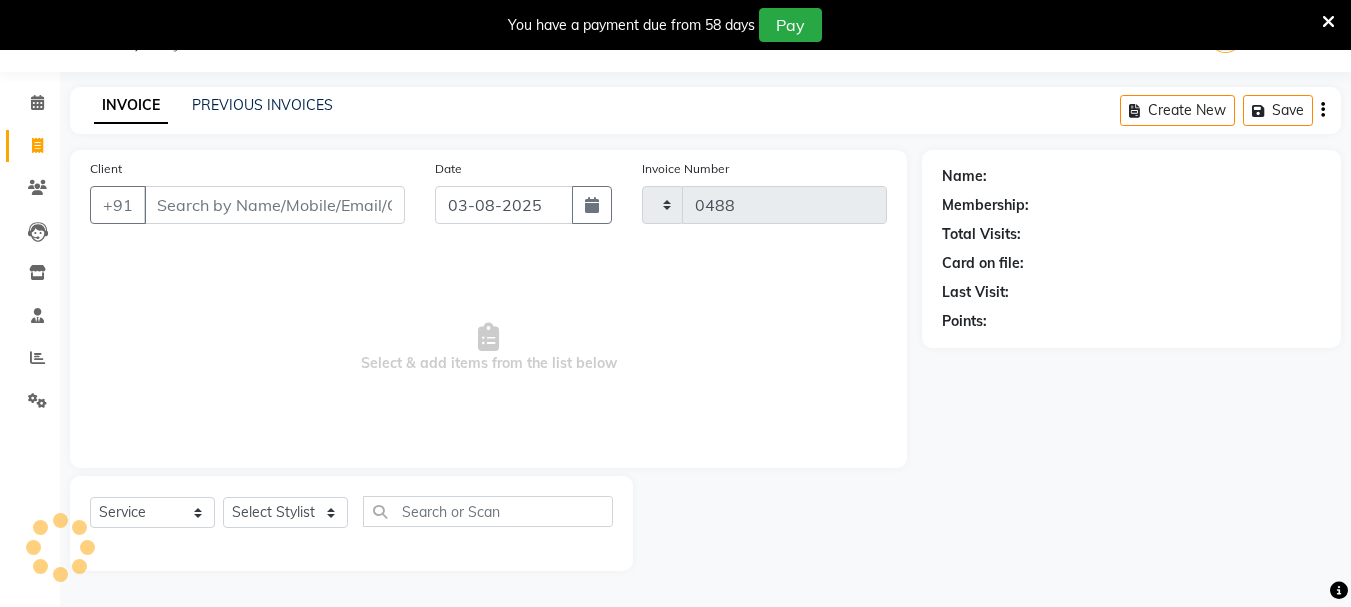 select on "116" 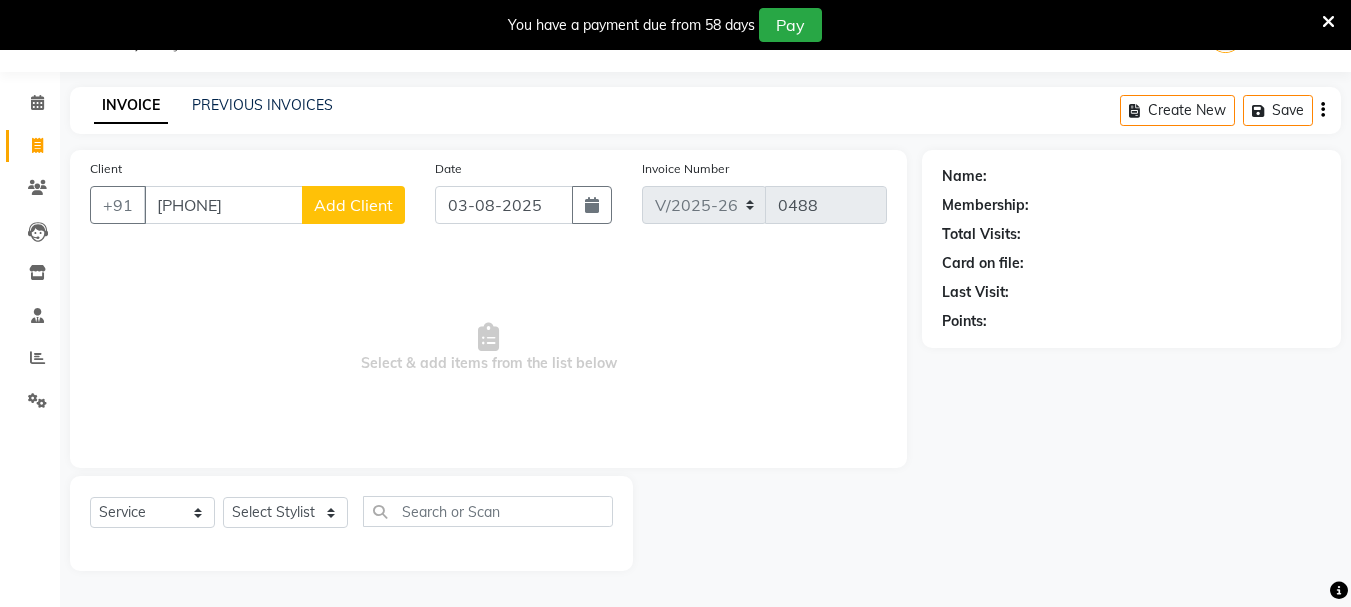 type on "[PHONE]" 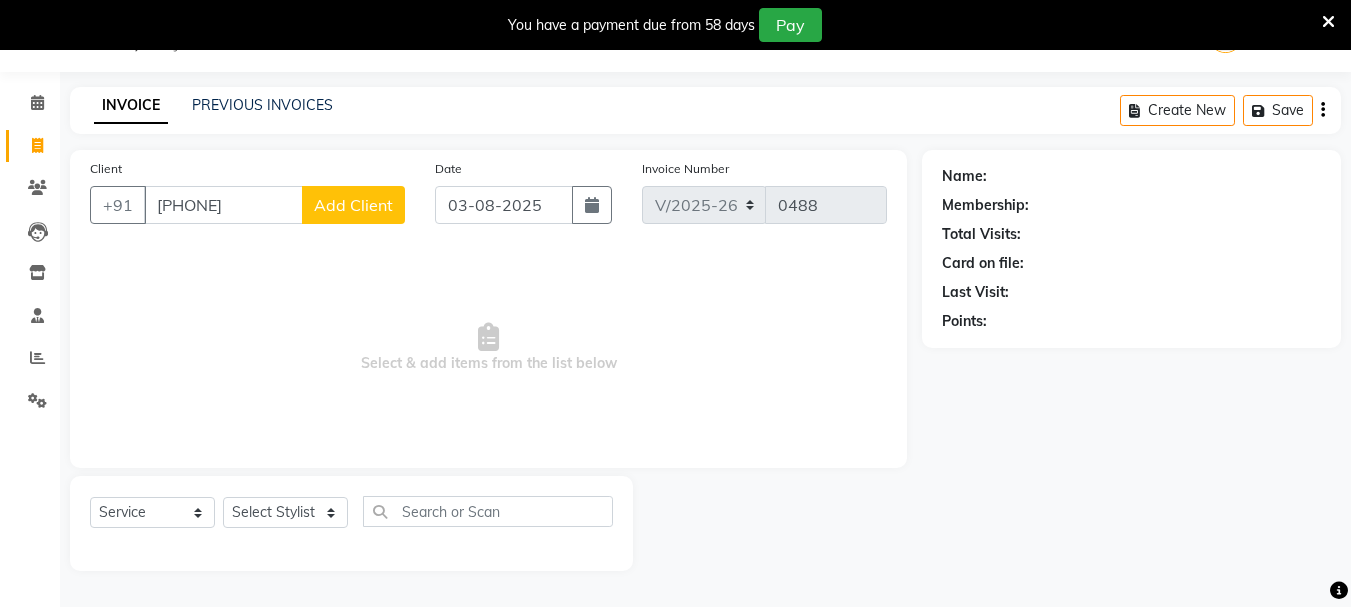 click on "Add Client" 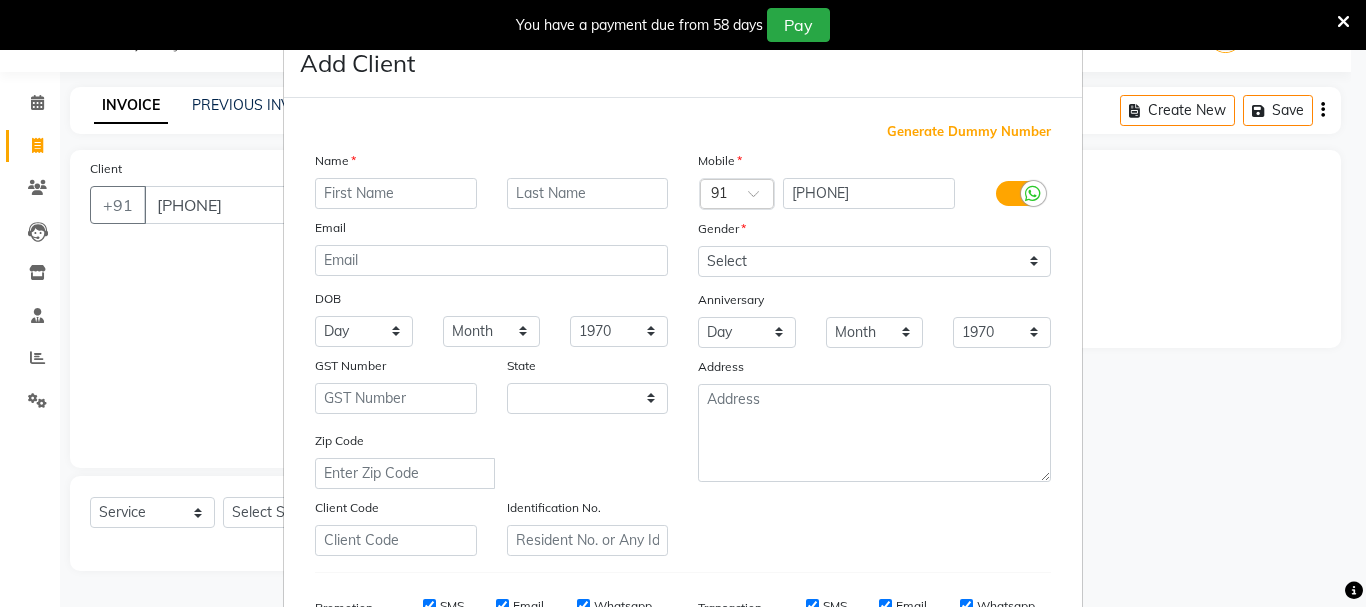 select on "22" 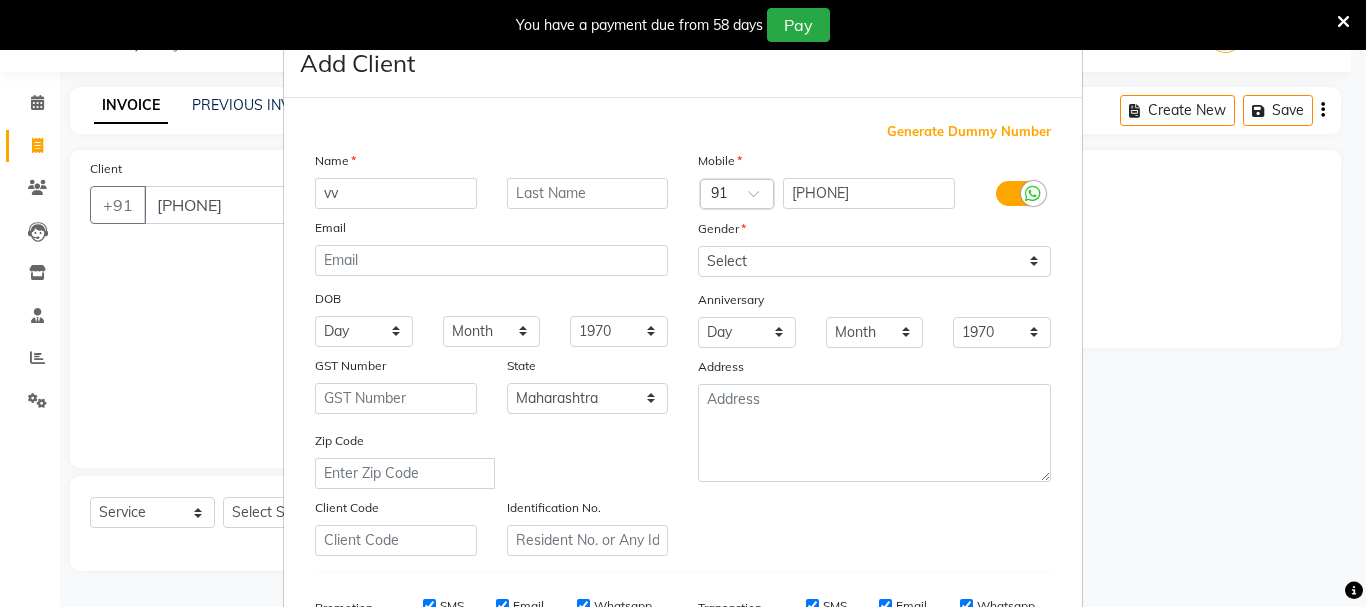 type on "v" 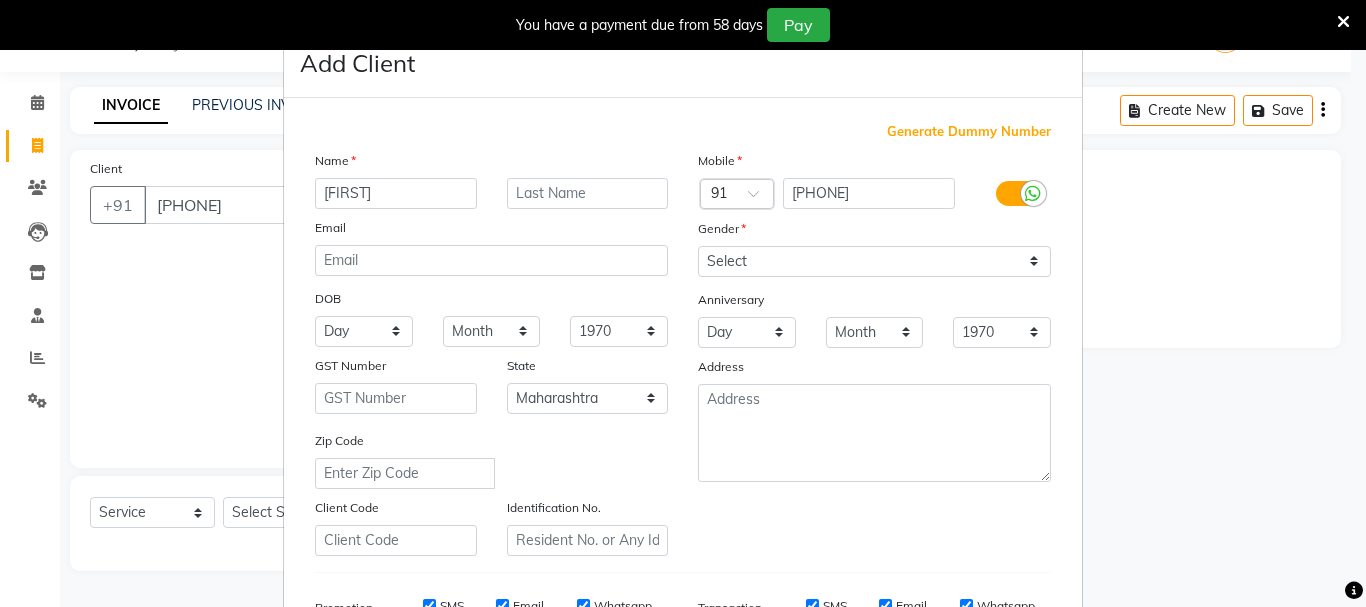 type on "[FIRST]" 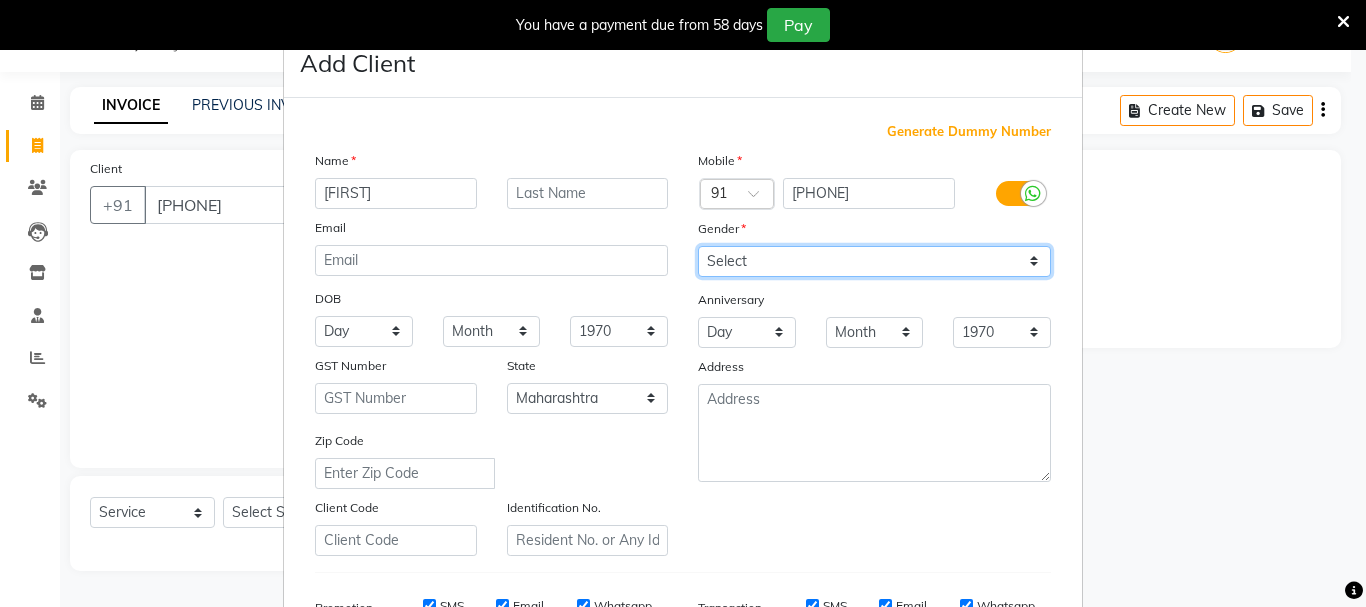 click on "Select Male Female Other Prefer Not To Say" at bounding box center [874, 261] 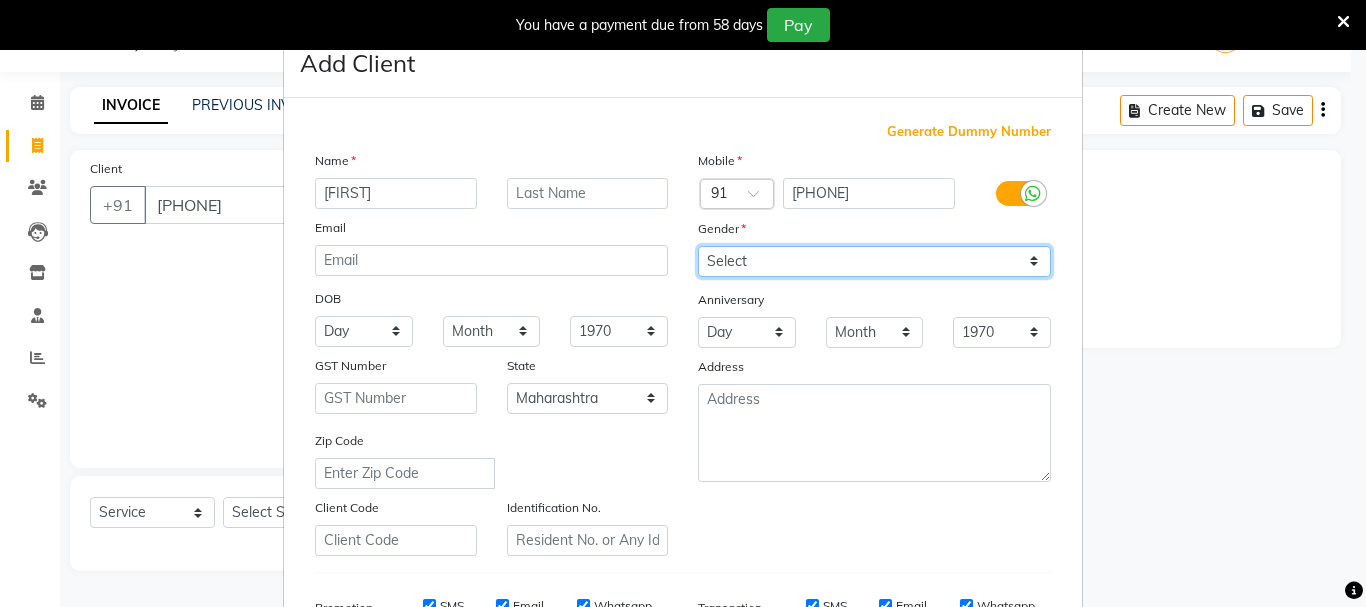 select on "female" 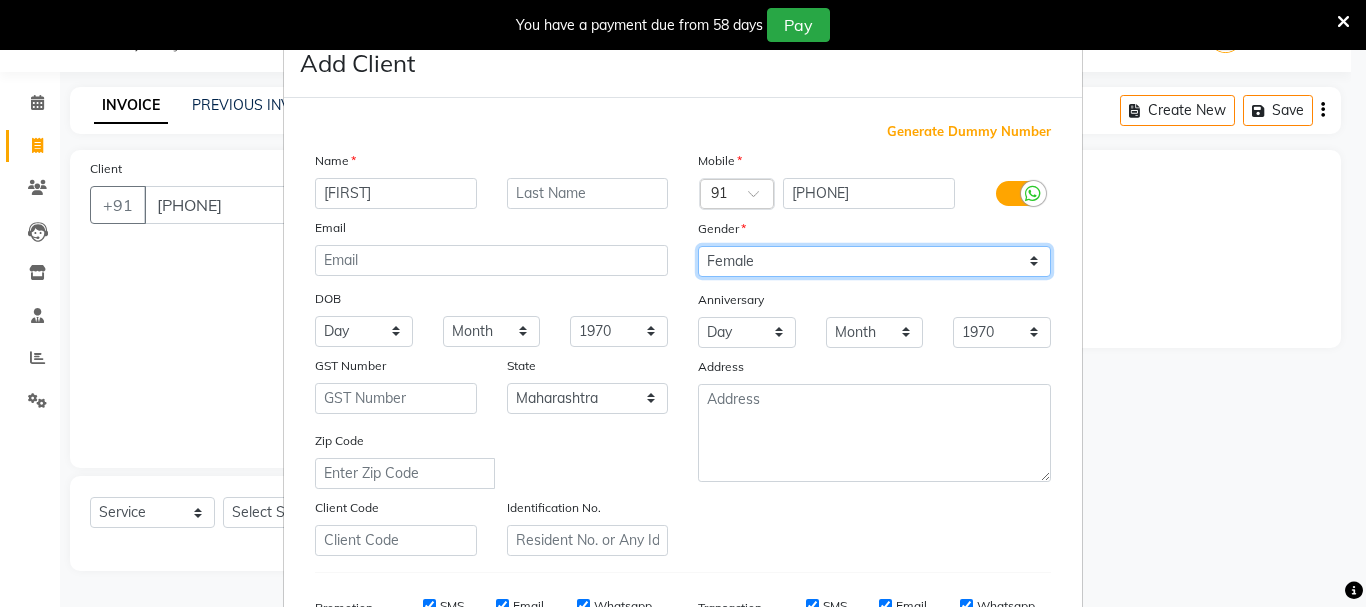 click on "Select Male Female Other Prefer Not To Say" at bounding box center [874, 261] 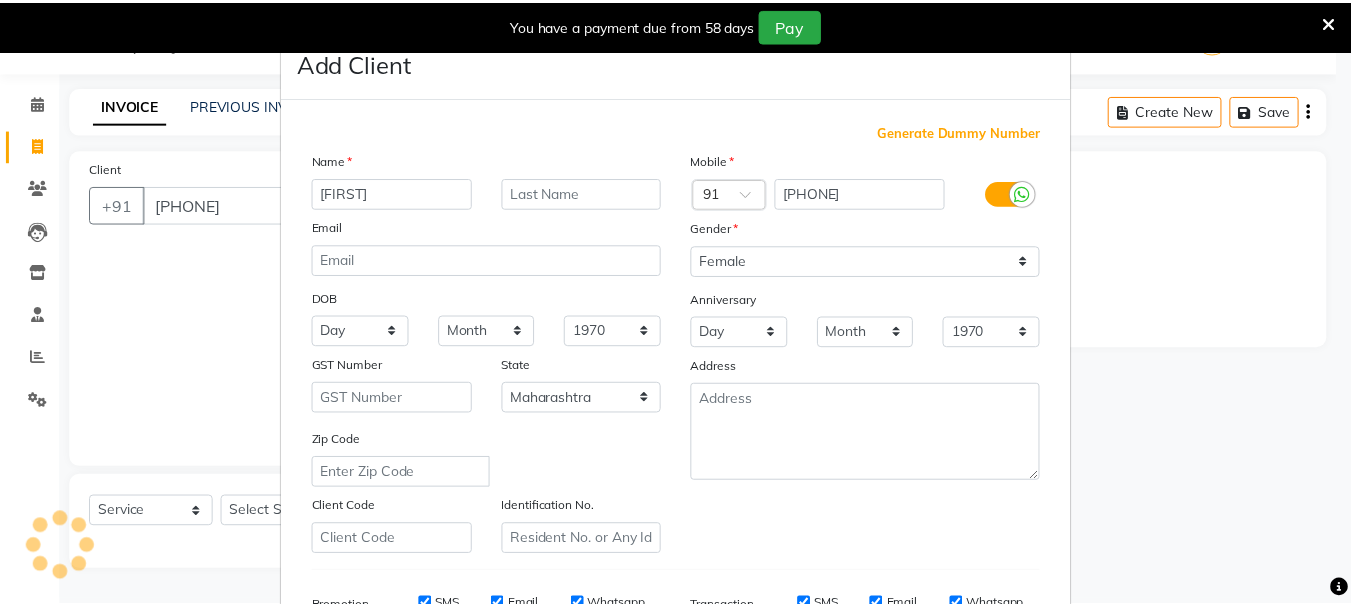 scroll, scrollTop: 316, scrollLeft: 0, axis: vertical 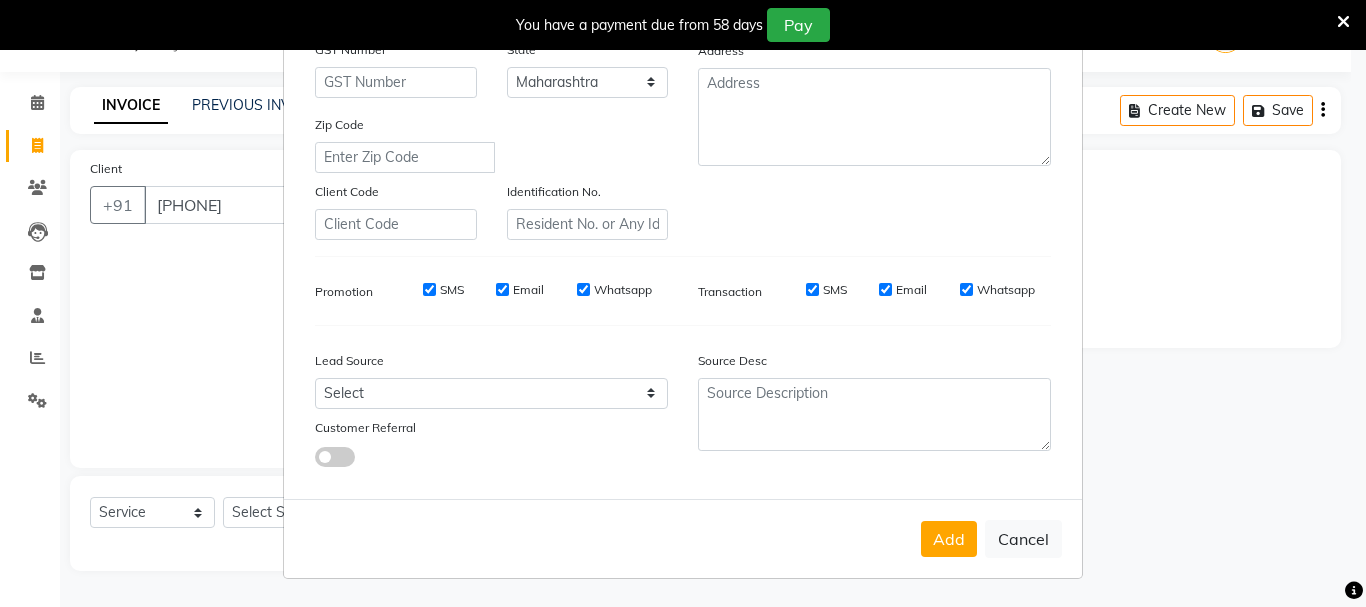 click on "SMS" at bounding box center (429, 289) 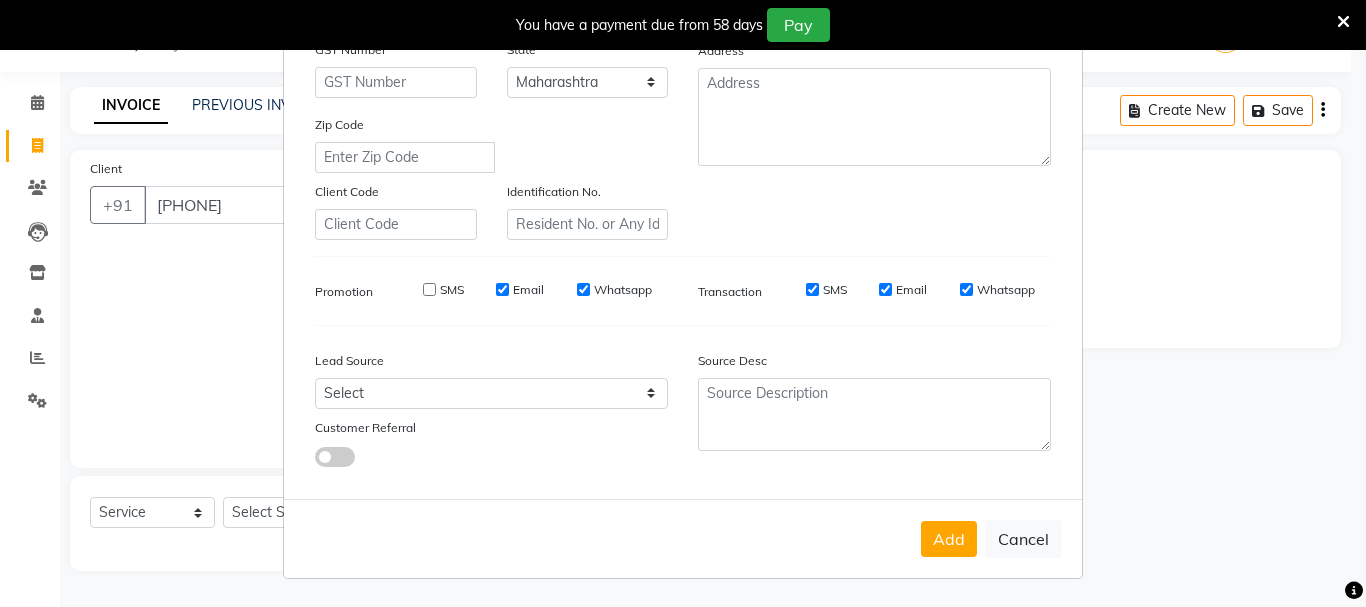 click on "Email" at bounding box center [502, 289] 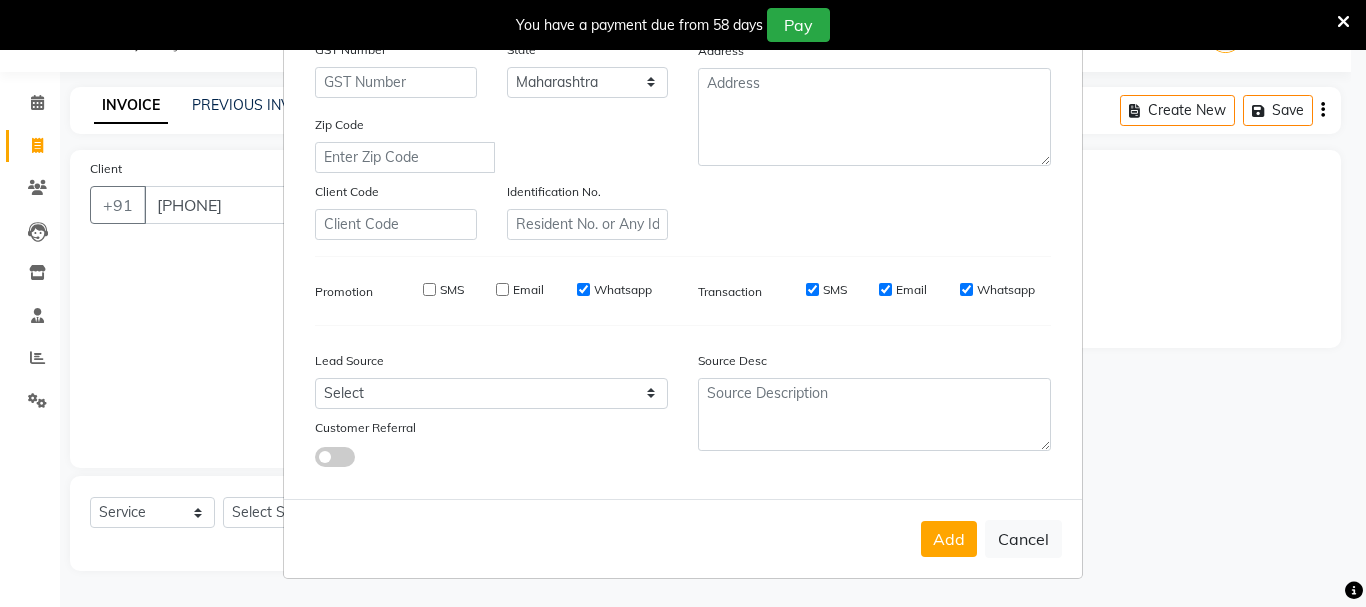click on "Whatsapp" at bounding box center [583, 289] 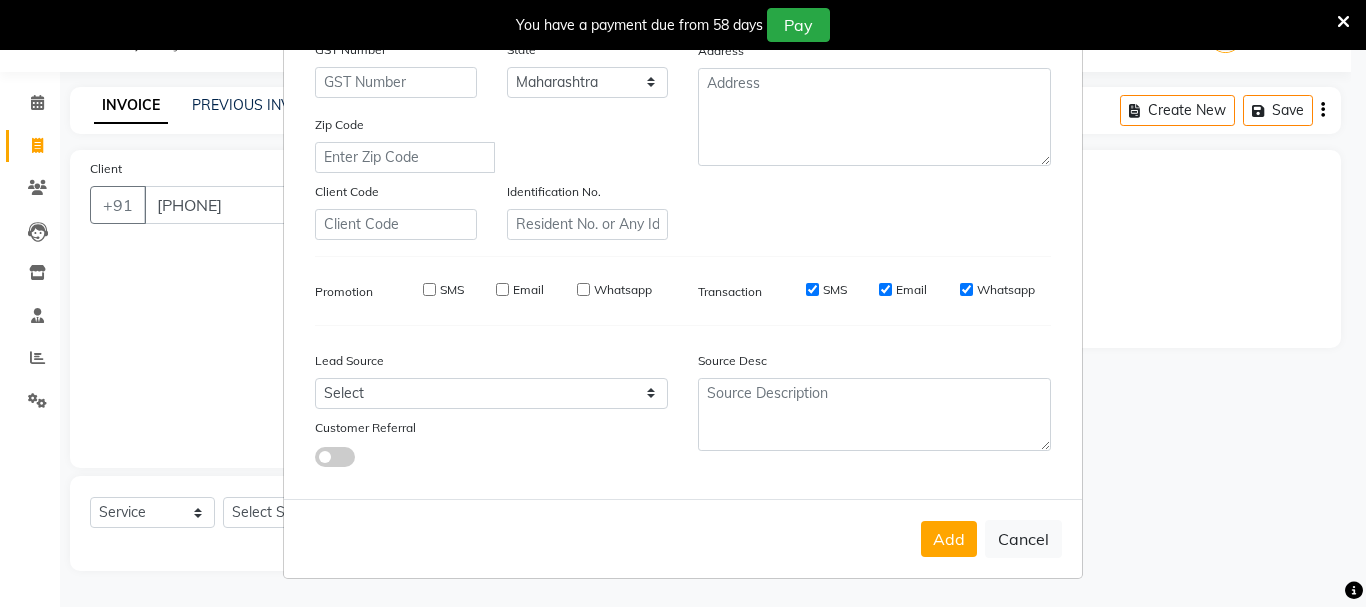 click on "SMS" at bounding box center [812, 289] 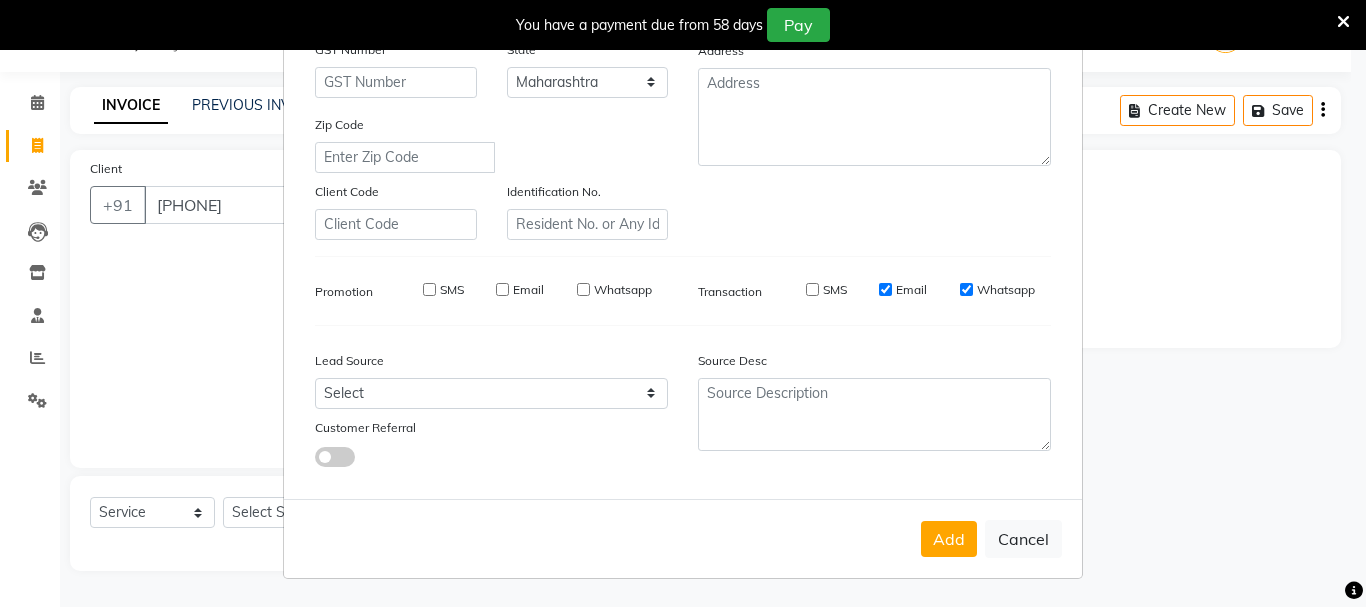 click on "Email" at bounding box center [885, 289] 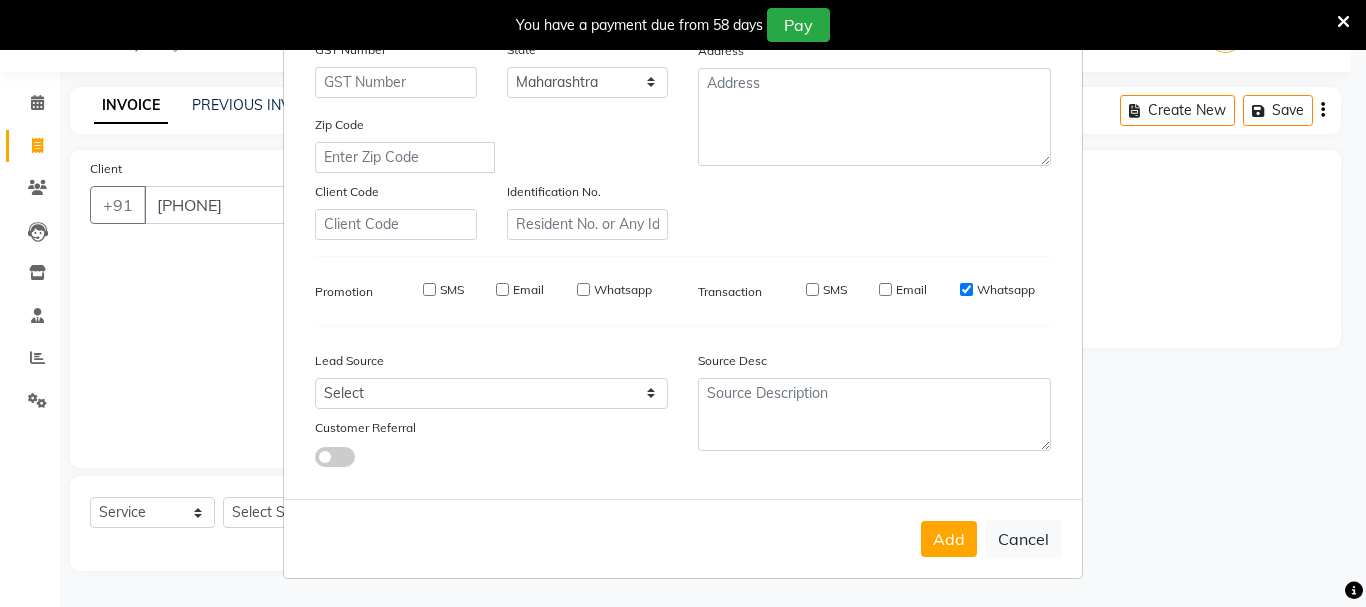 click on "Whatsapp" at bounding box center (966, 289) 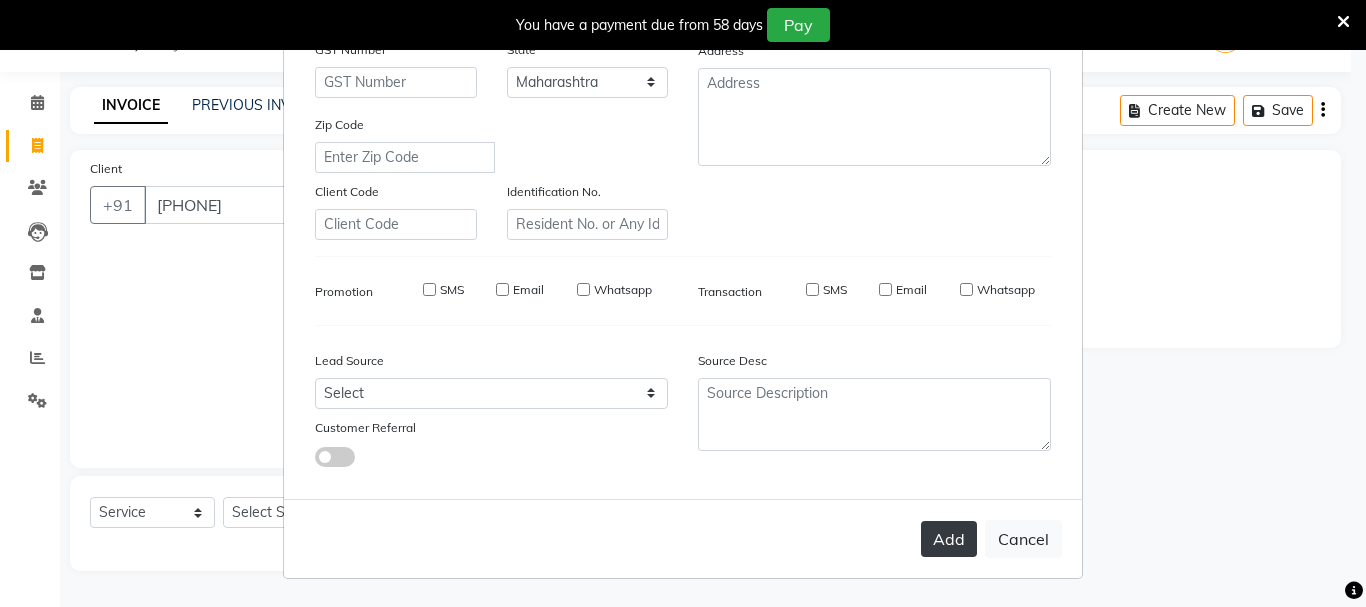 click on "Add" at bounding box center (949, 539) 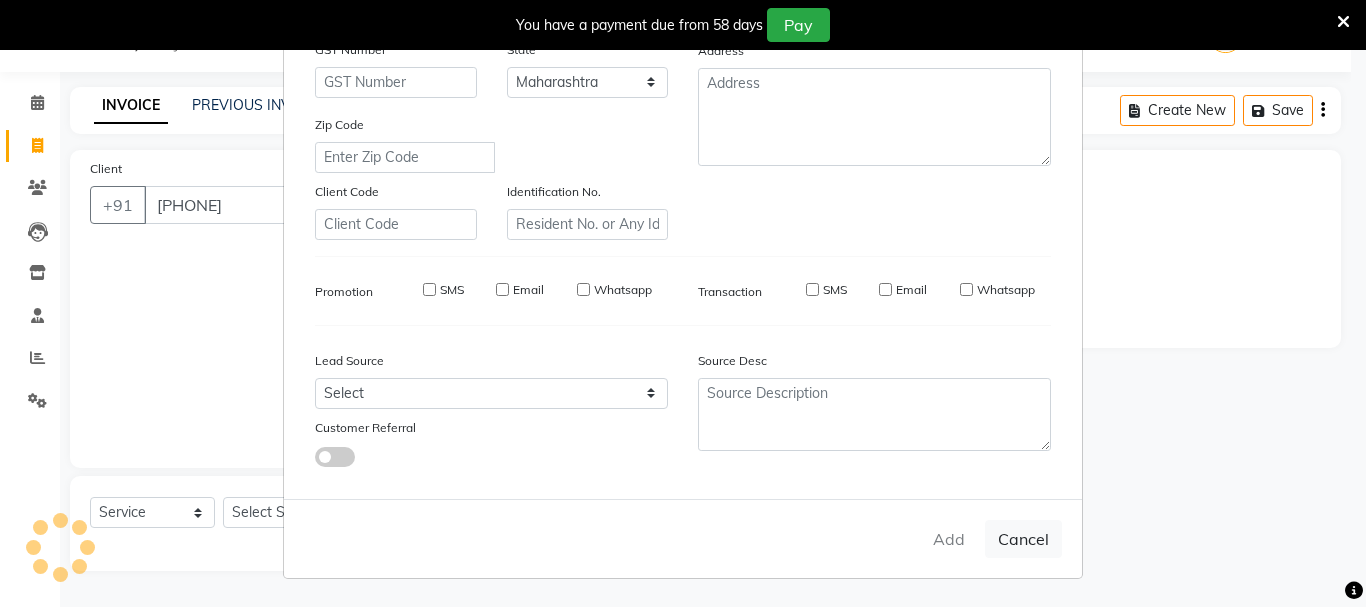 type 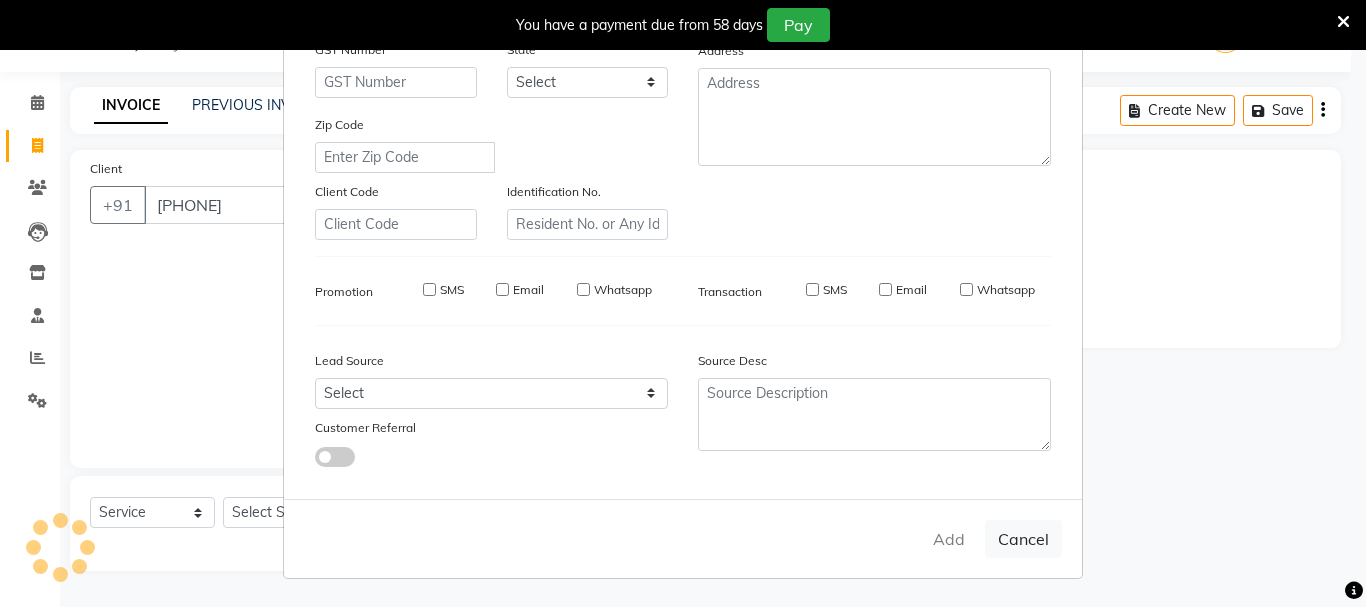 select 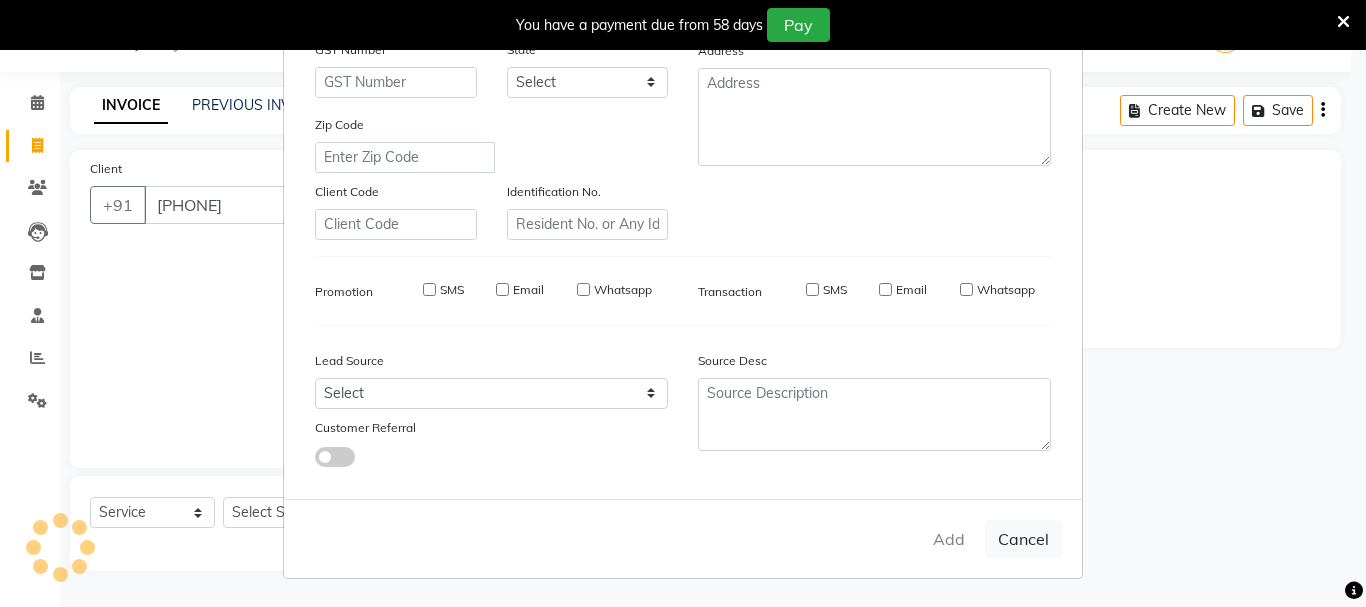 checkbox on "false" 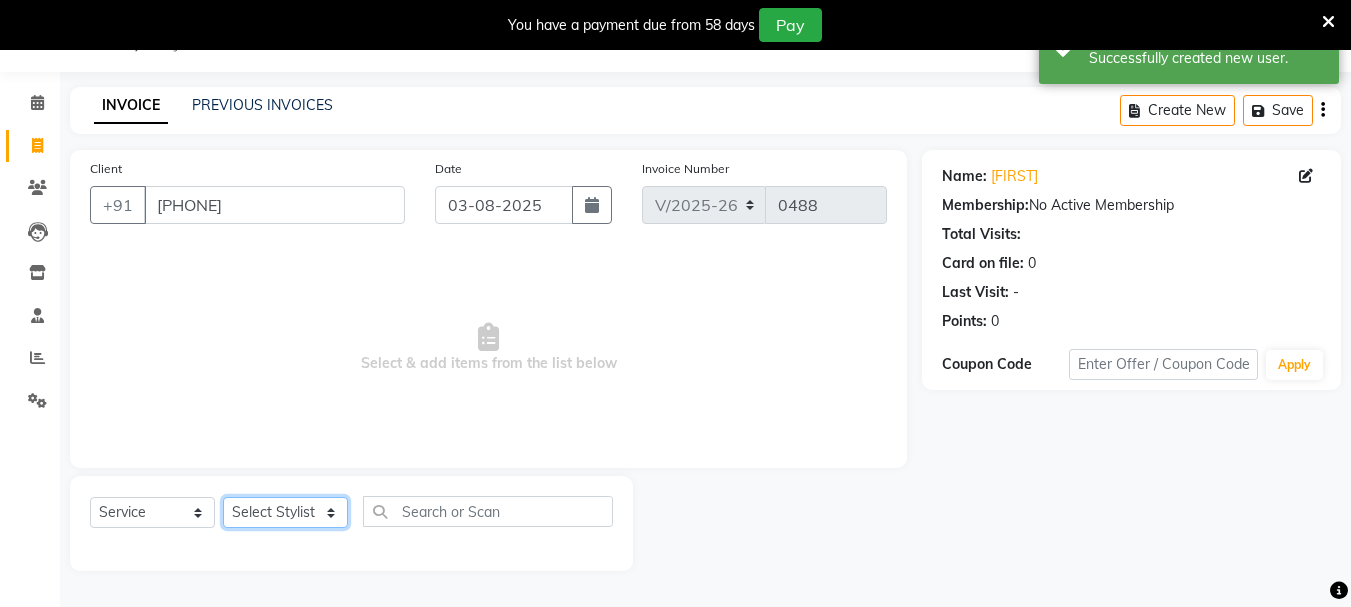click on "Select Stylist [FIRST] [LAST]  [FIRST] [LAST] Manager [FIRST] [LAST] [FIRST] [LAST] [FIRST] [LAST]  [FIRST] [LAST]" 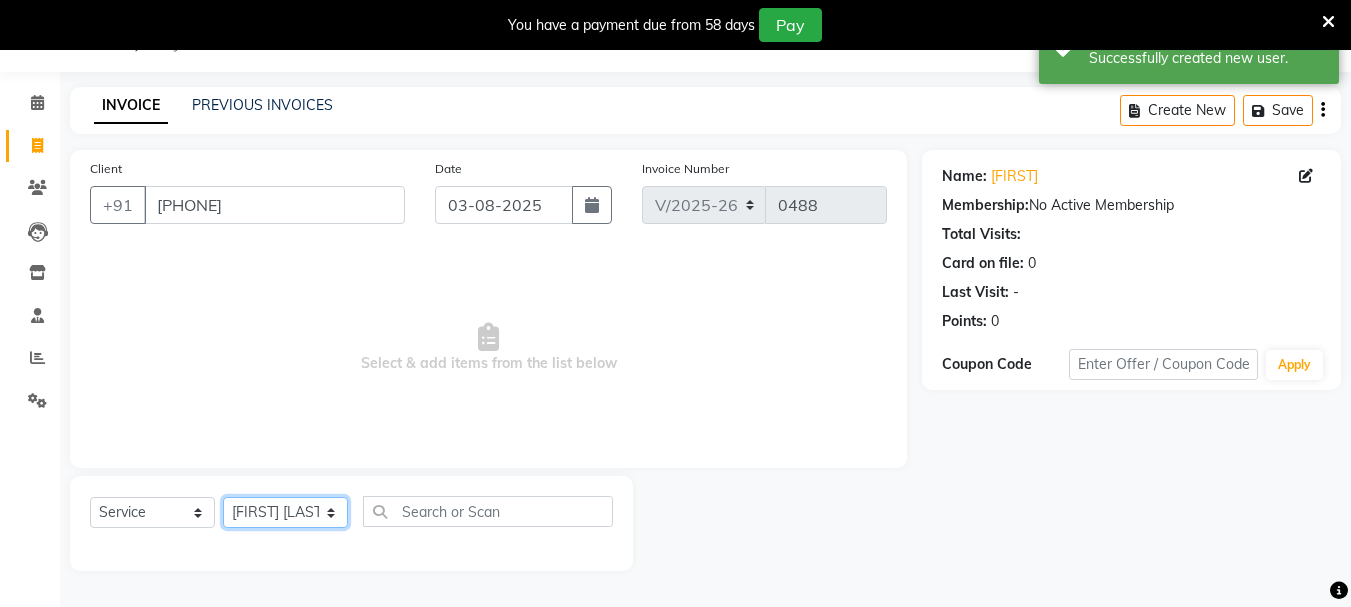click on "Select Stylist [FIRST] [LAST]  [FIRST] [LAST] Manager [FIRST] [LAST] [FIRST] [LAST] [FIRST] [LAST]  [FIRST] [LAST]" 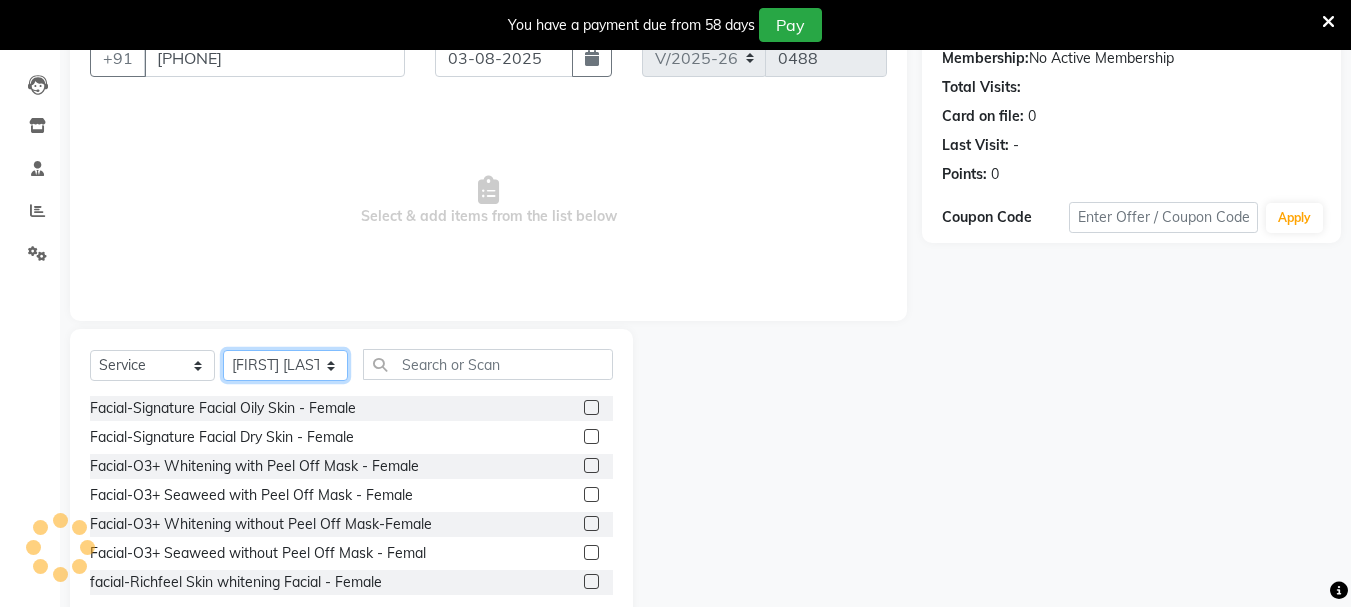 scroll, scrollTop: 244, scrollLeft: 0, axis: vertical 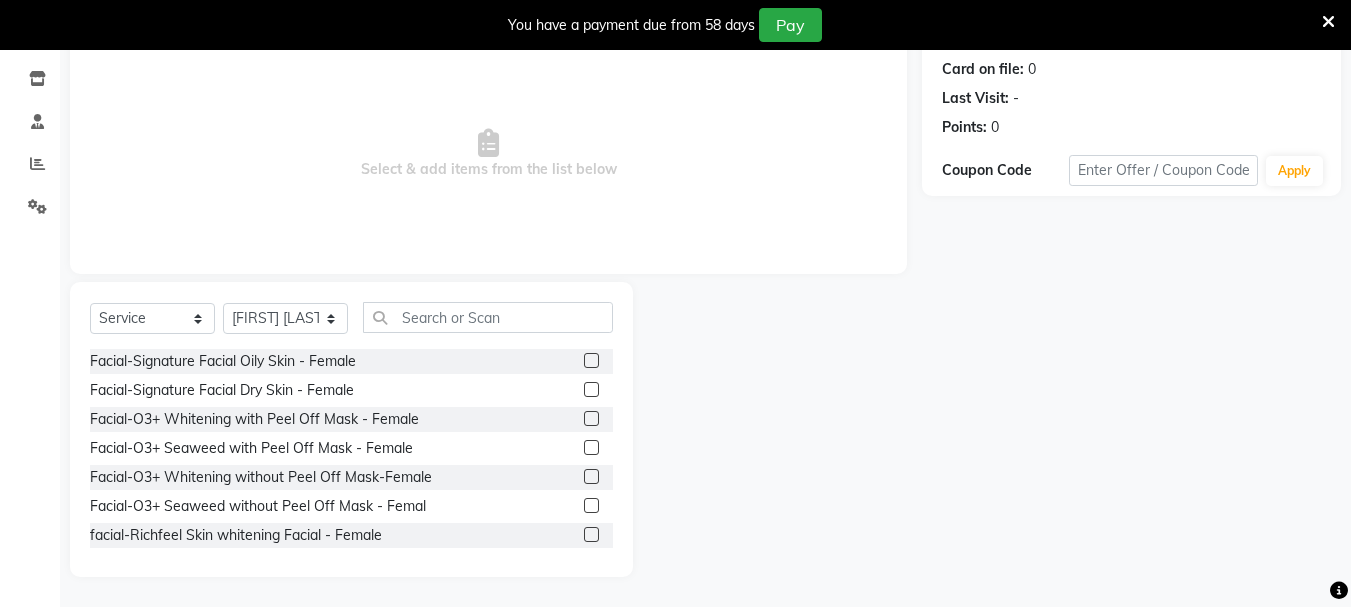 click 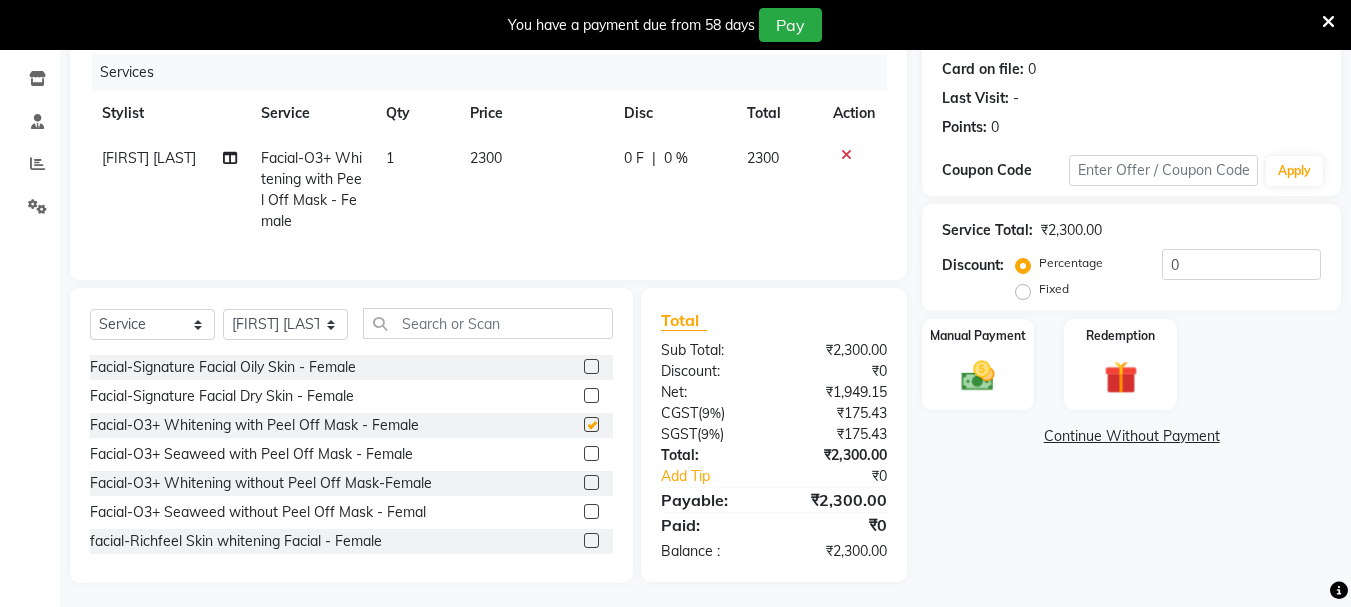 checkbox on "false" 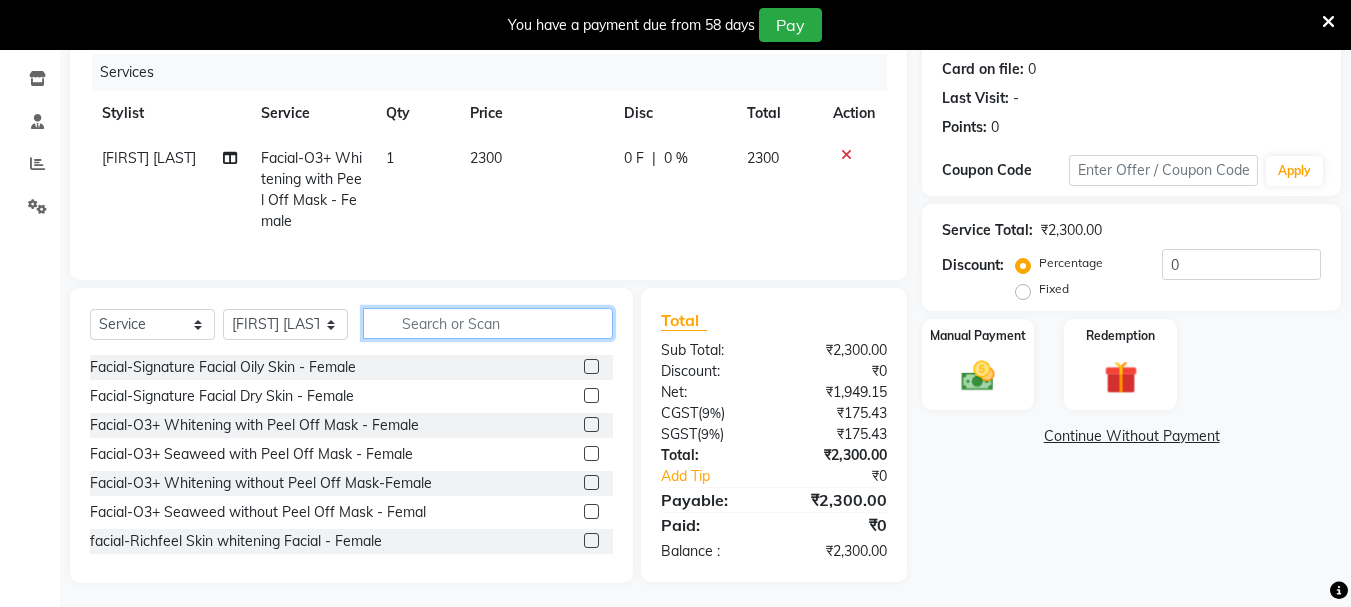 click 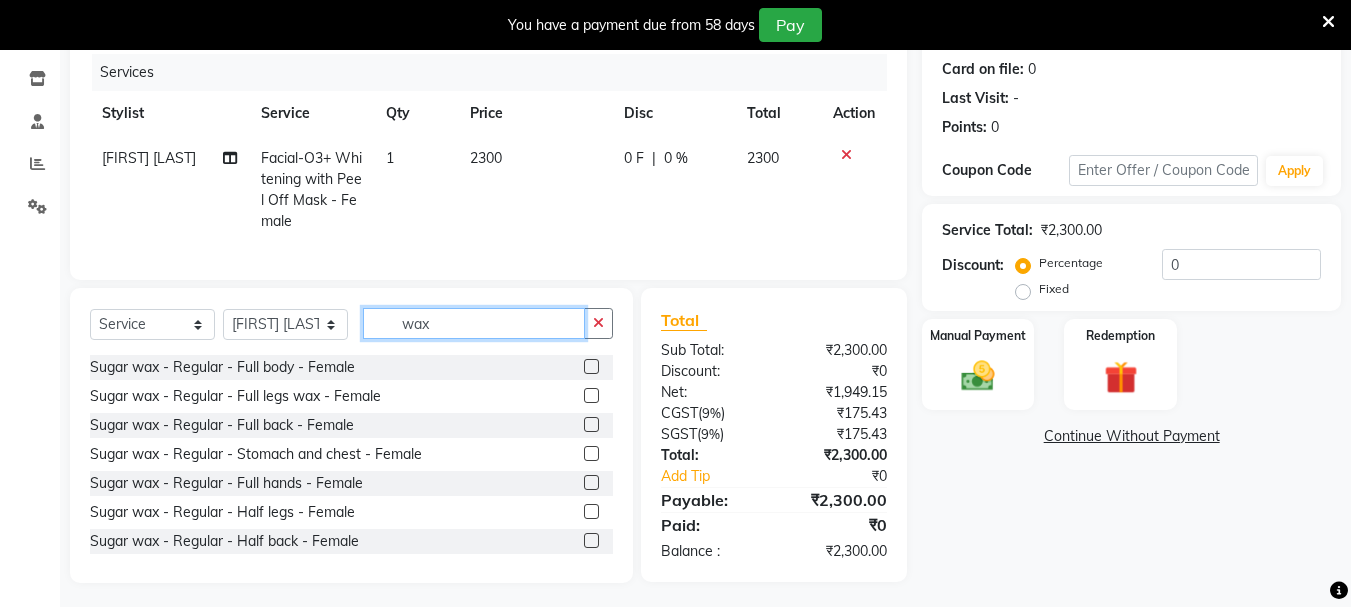 type on "wax" 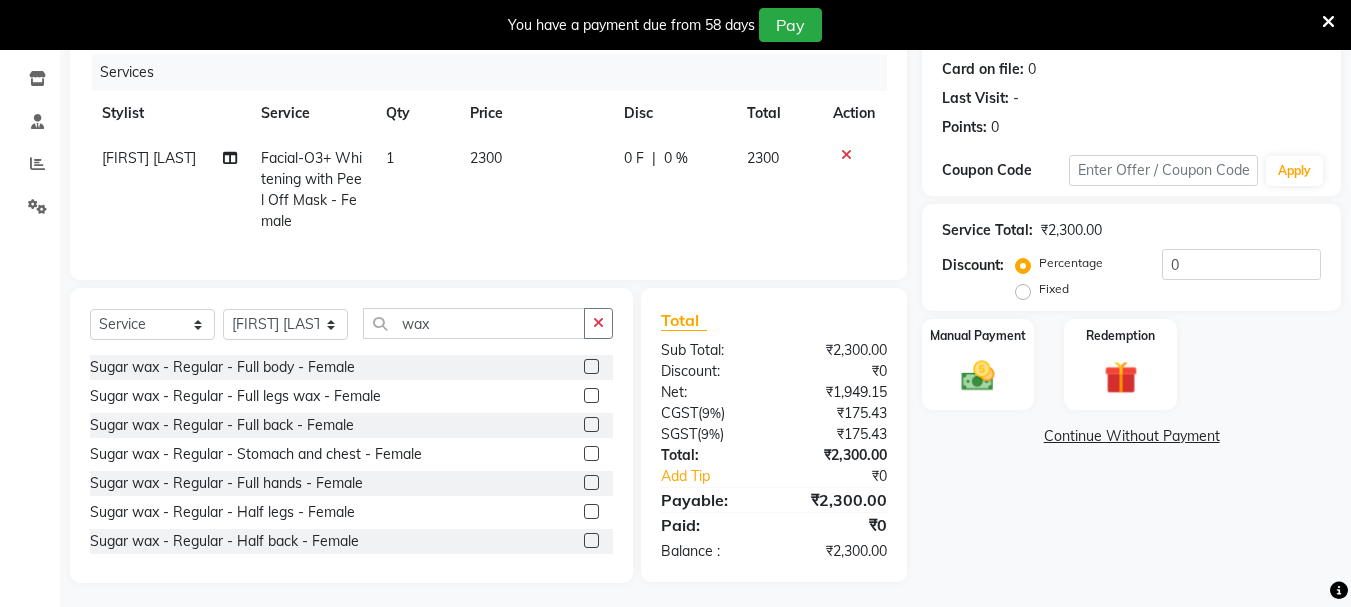 click 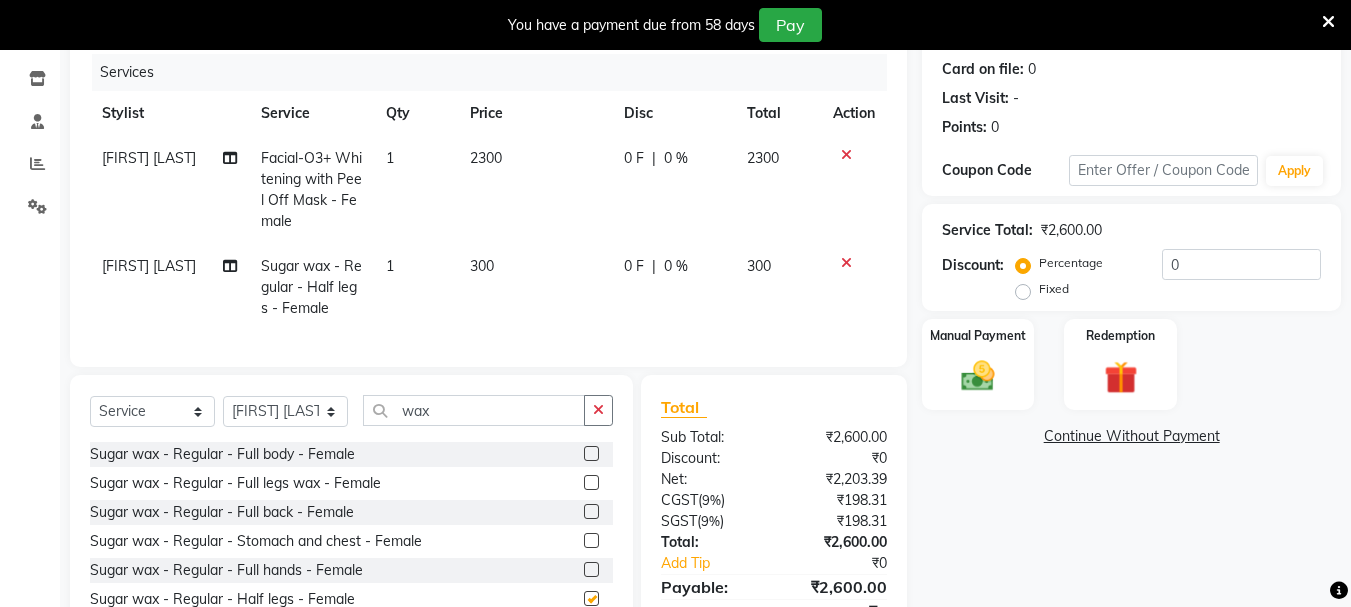checkbox on "false" 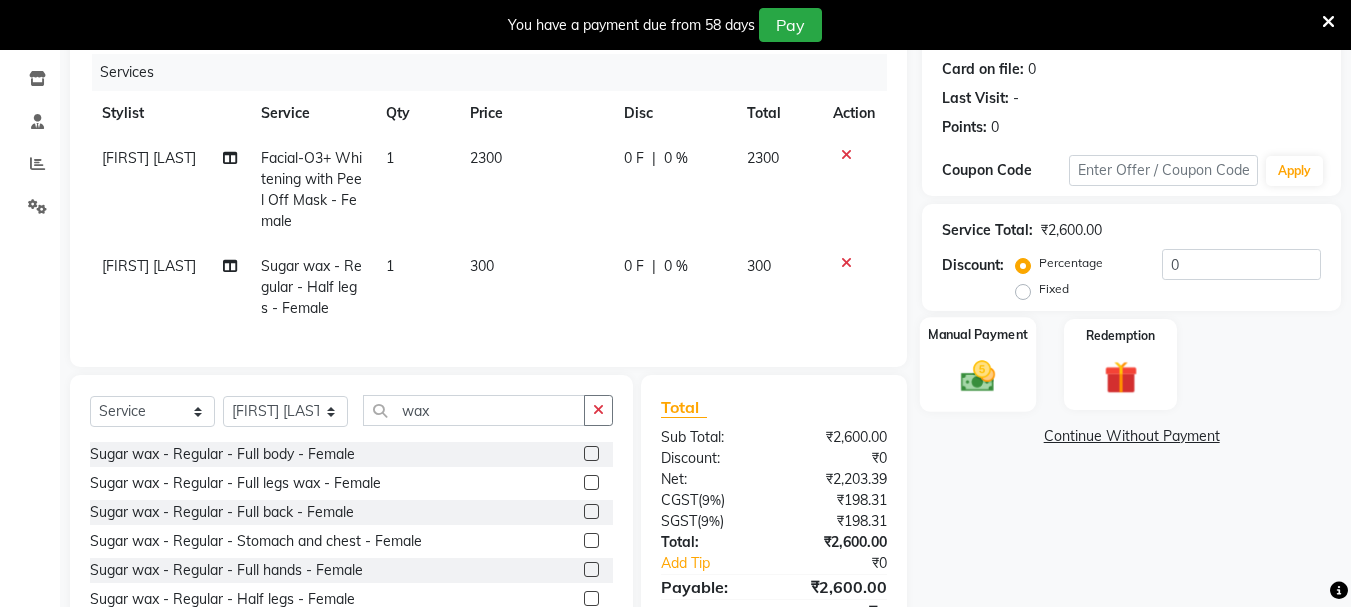 click 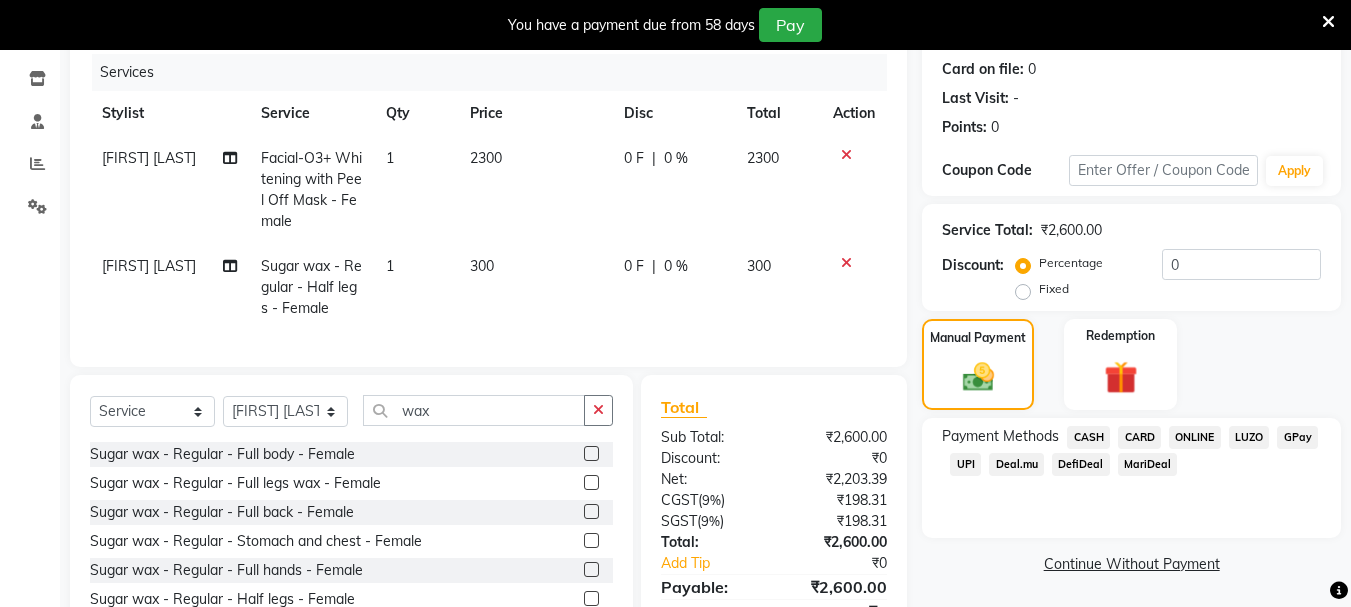 click on "ONLINE" 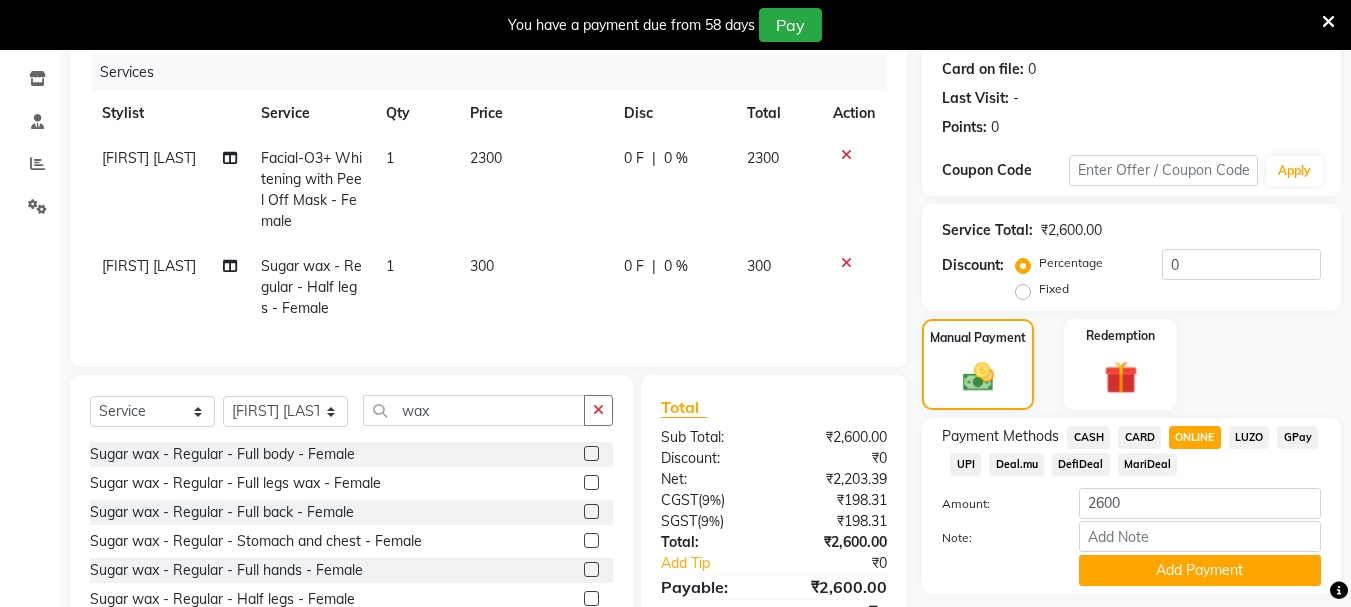 scroll, scrollTop: 352, scrollLeft: 0, axis: vertical 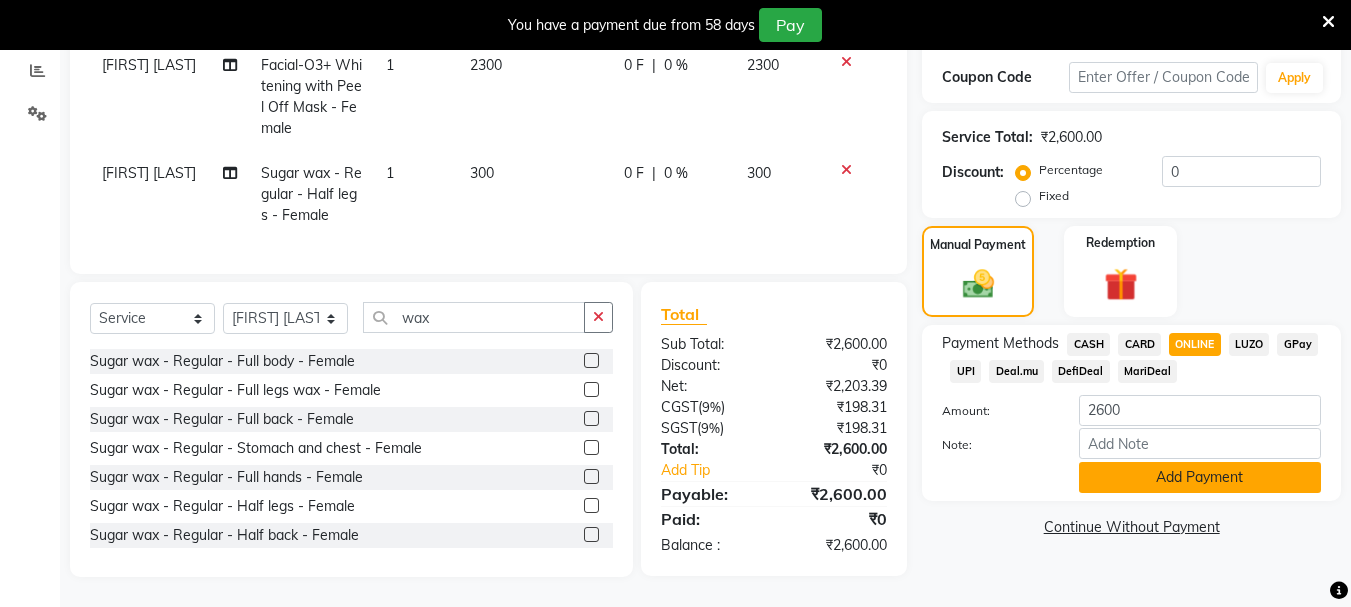 click on "Add Payment" 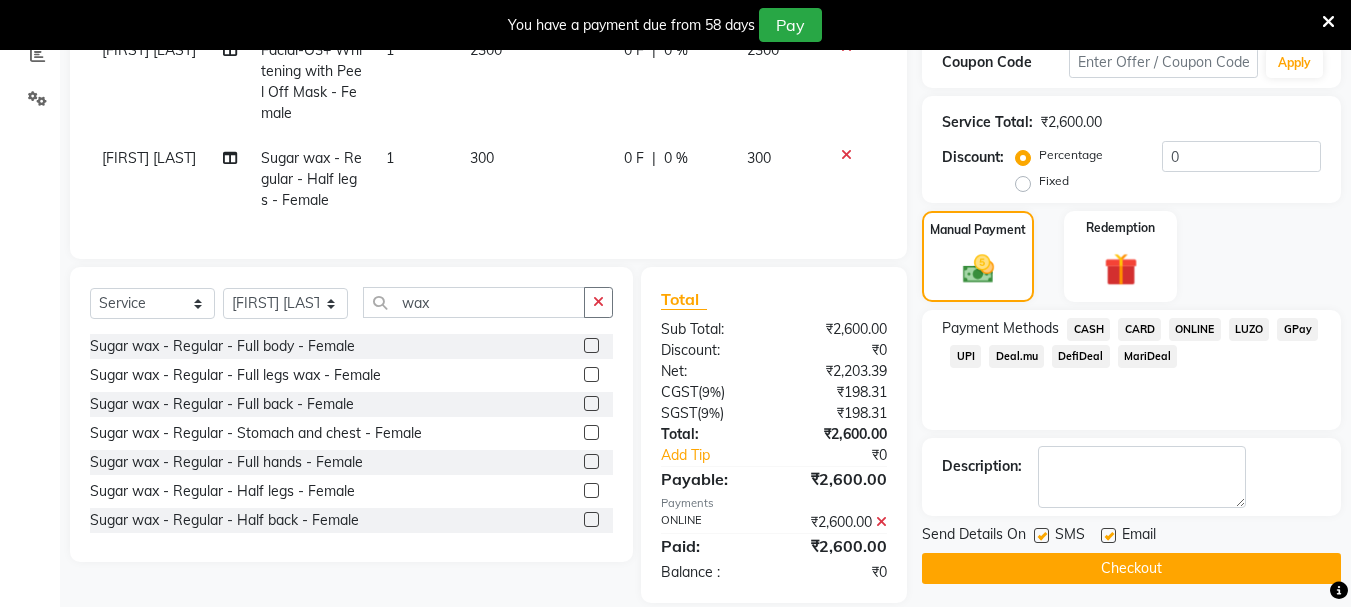 click 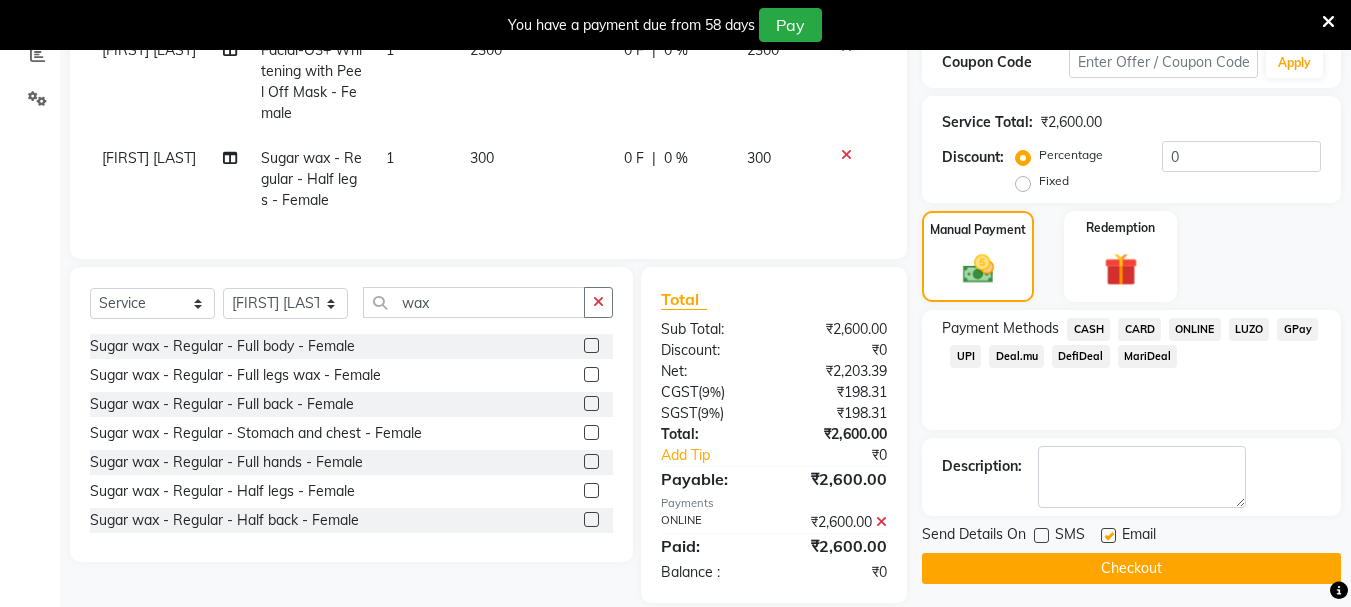 click on "SMS" 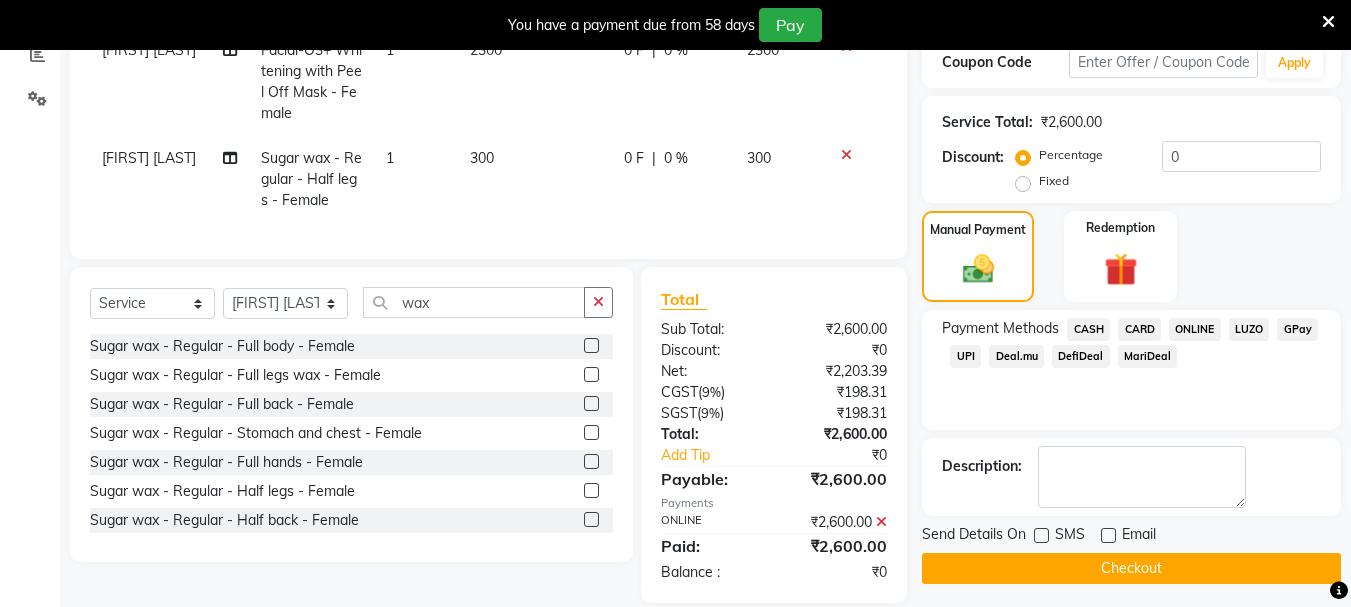click on "Checkout" 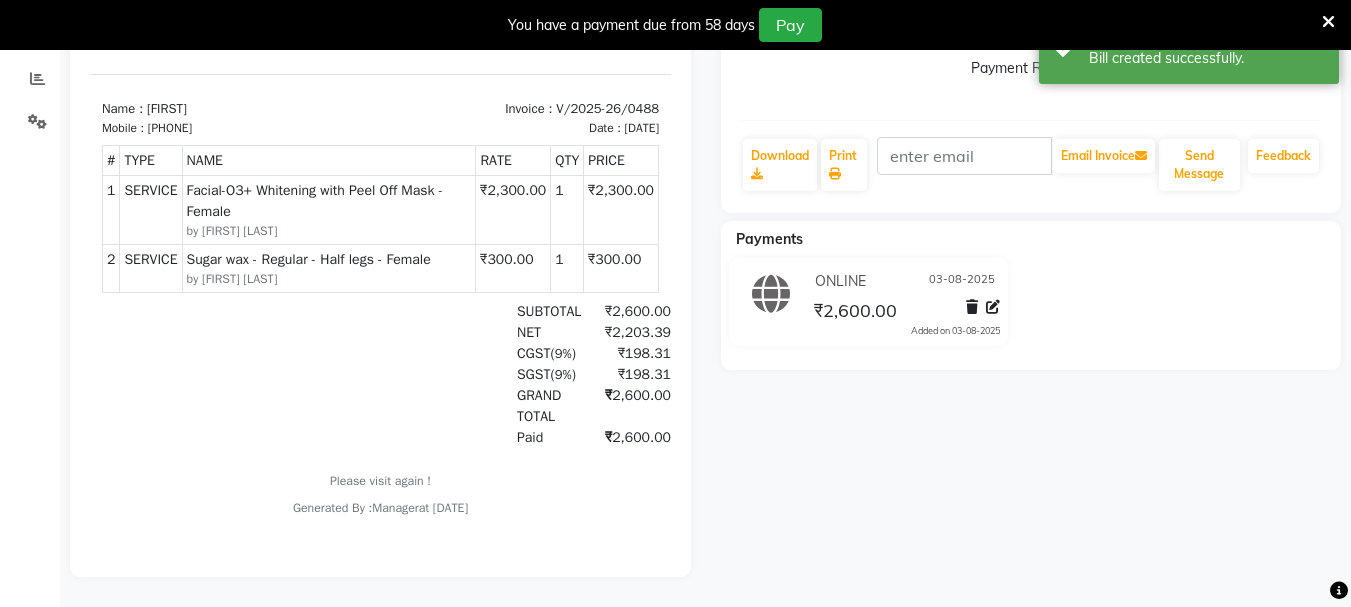 scroll, scrollTop: 0, scrollLeft: 0, axis: both 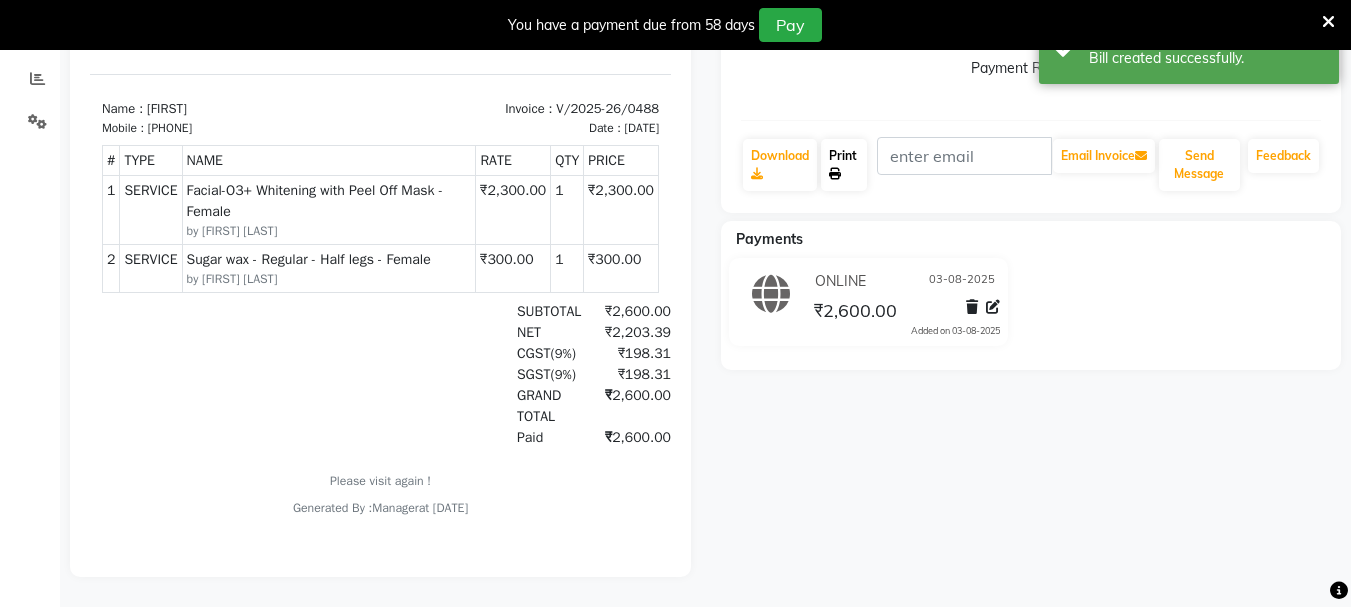 click on "Print" 